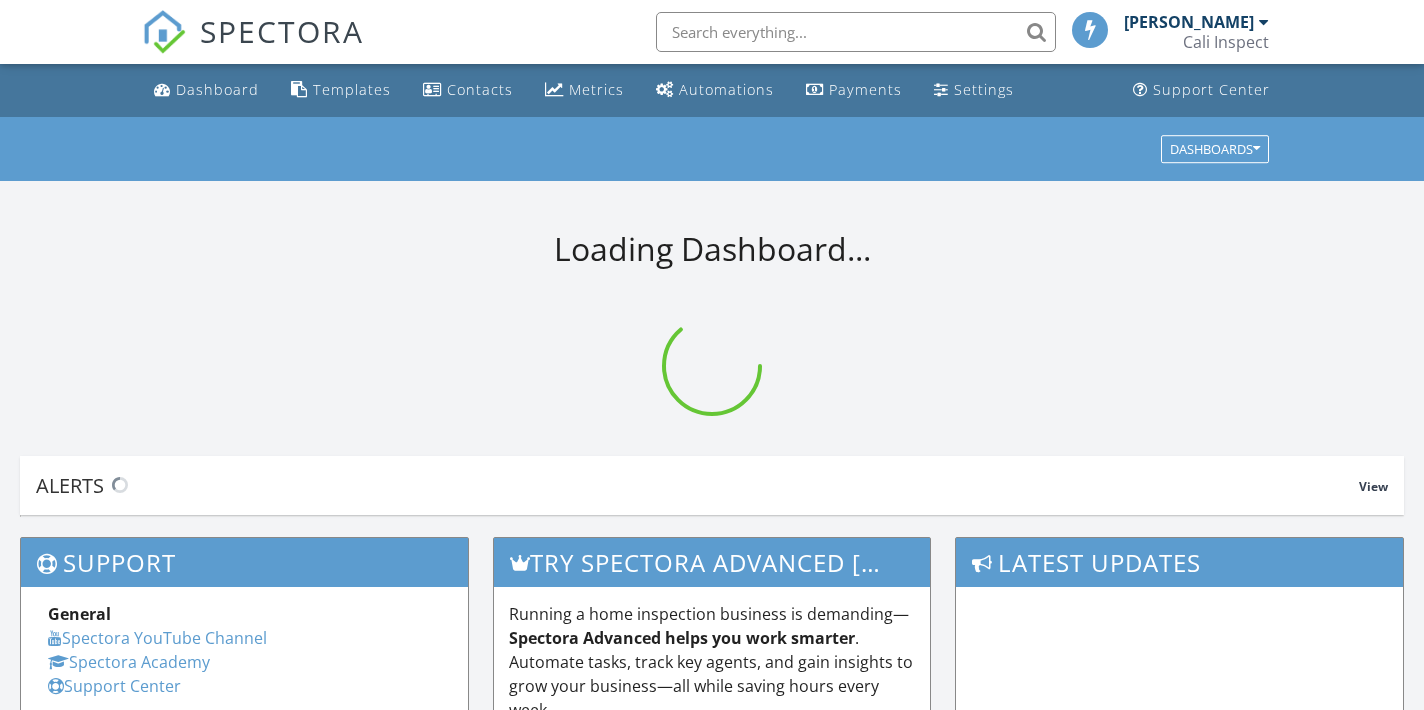 scroll, scrollTop: 0, scrollLeft: 0, axis: both 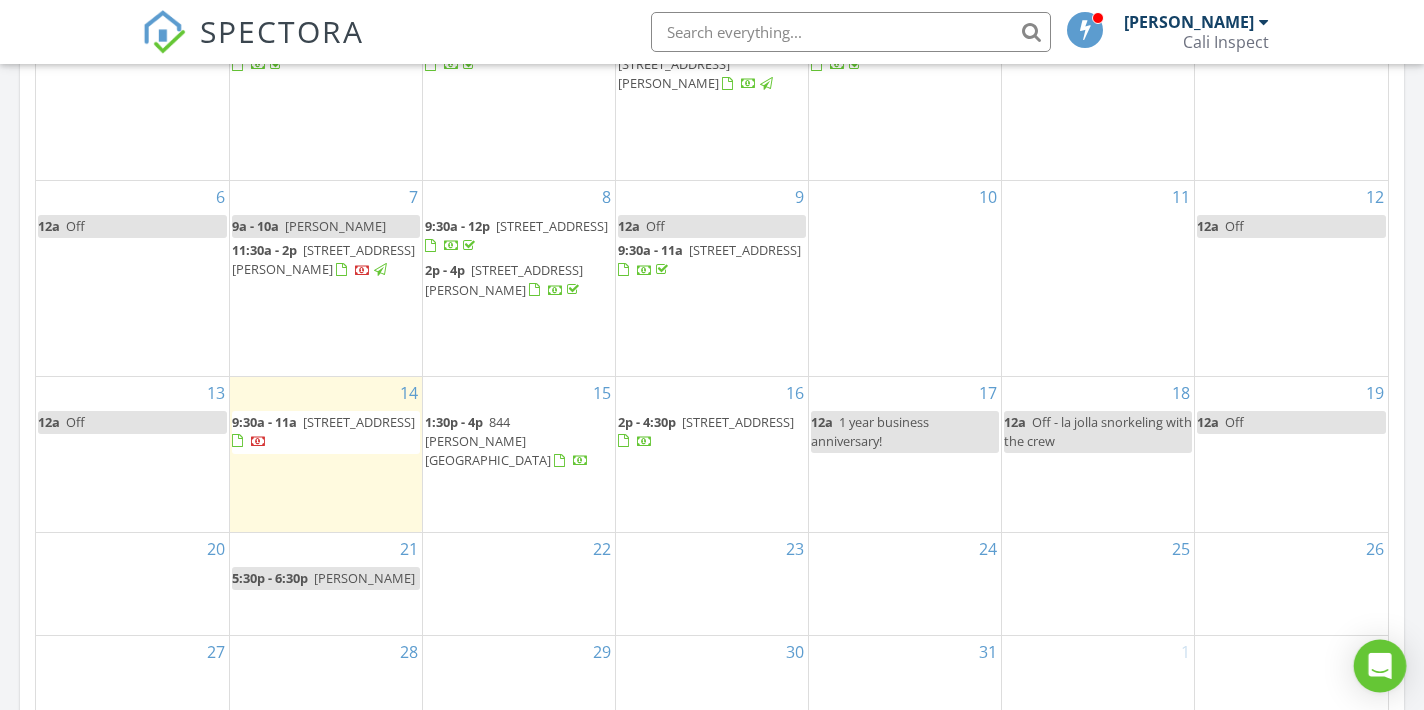 click 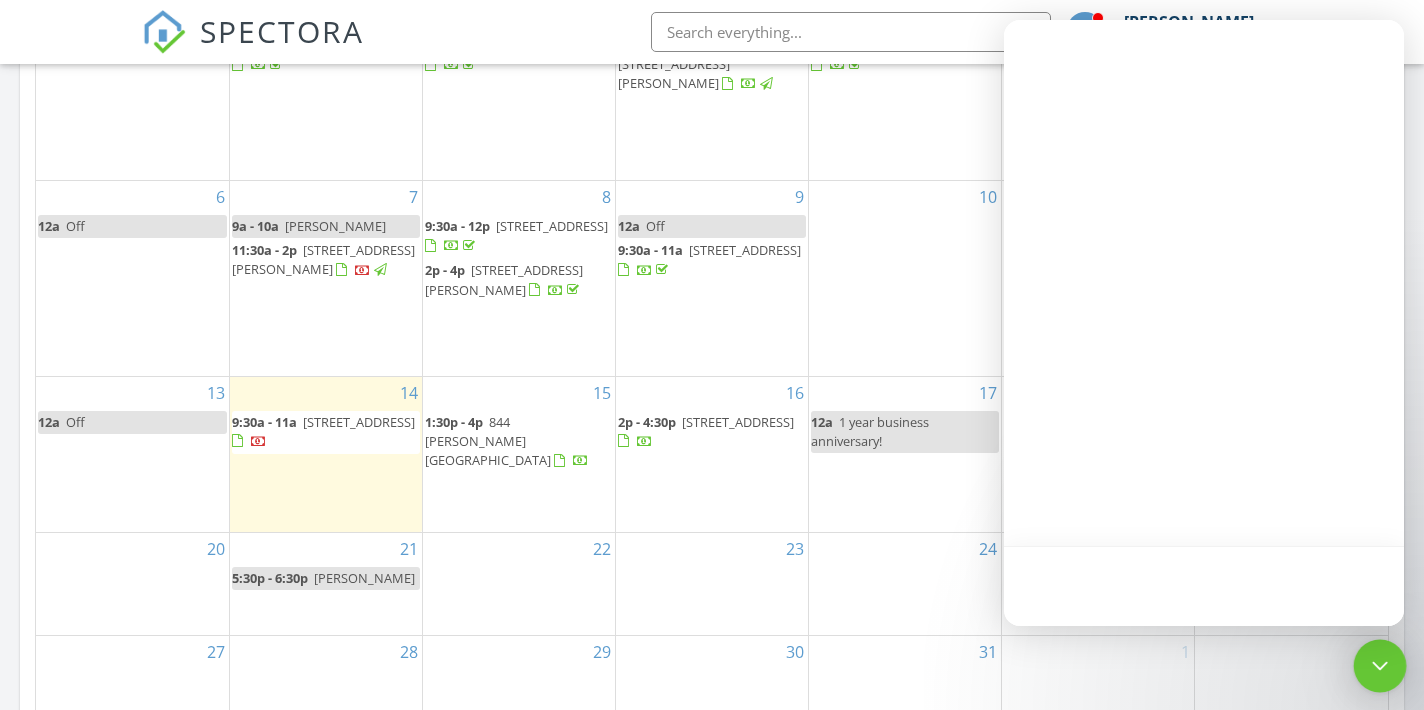 scroll, scrollTop: 0, scrollLeft: 0, axis: both 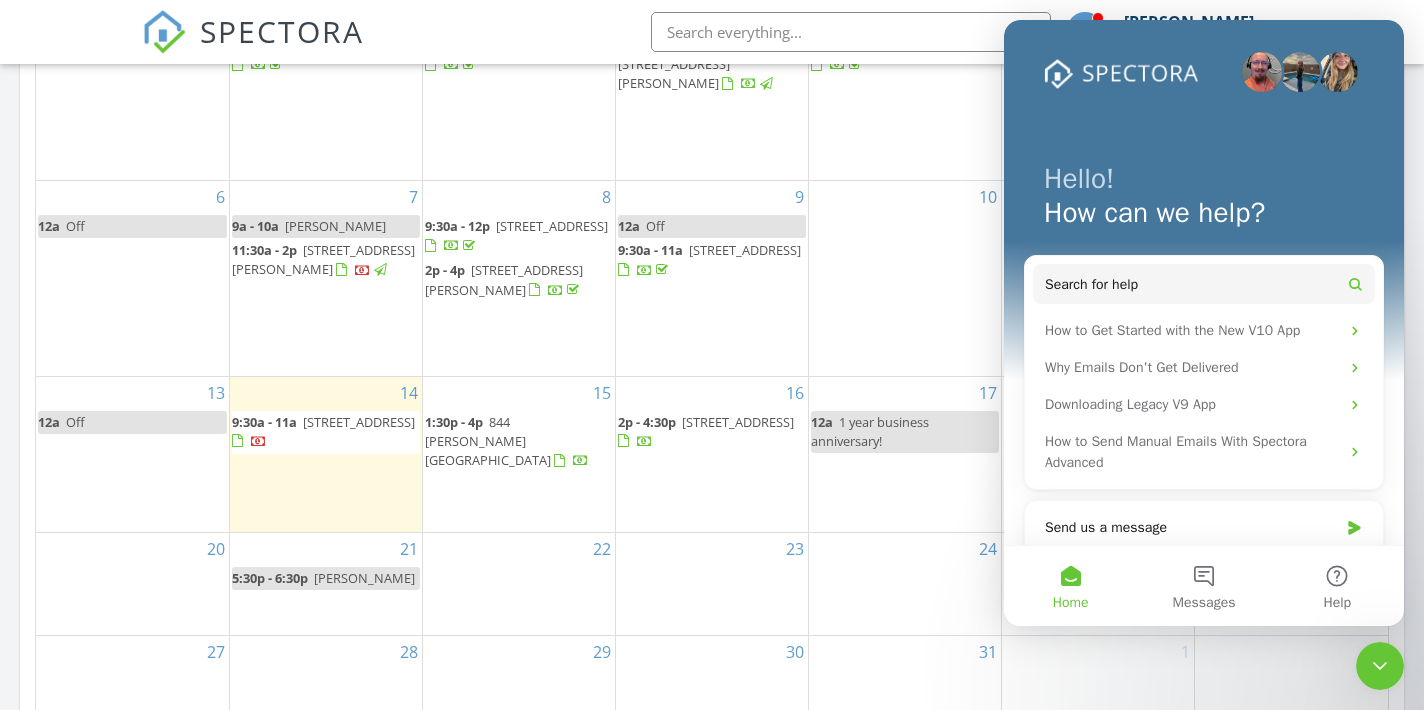 click 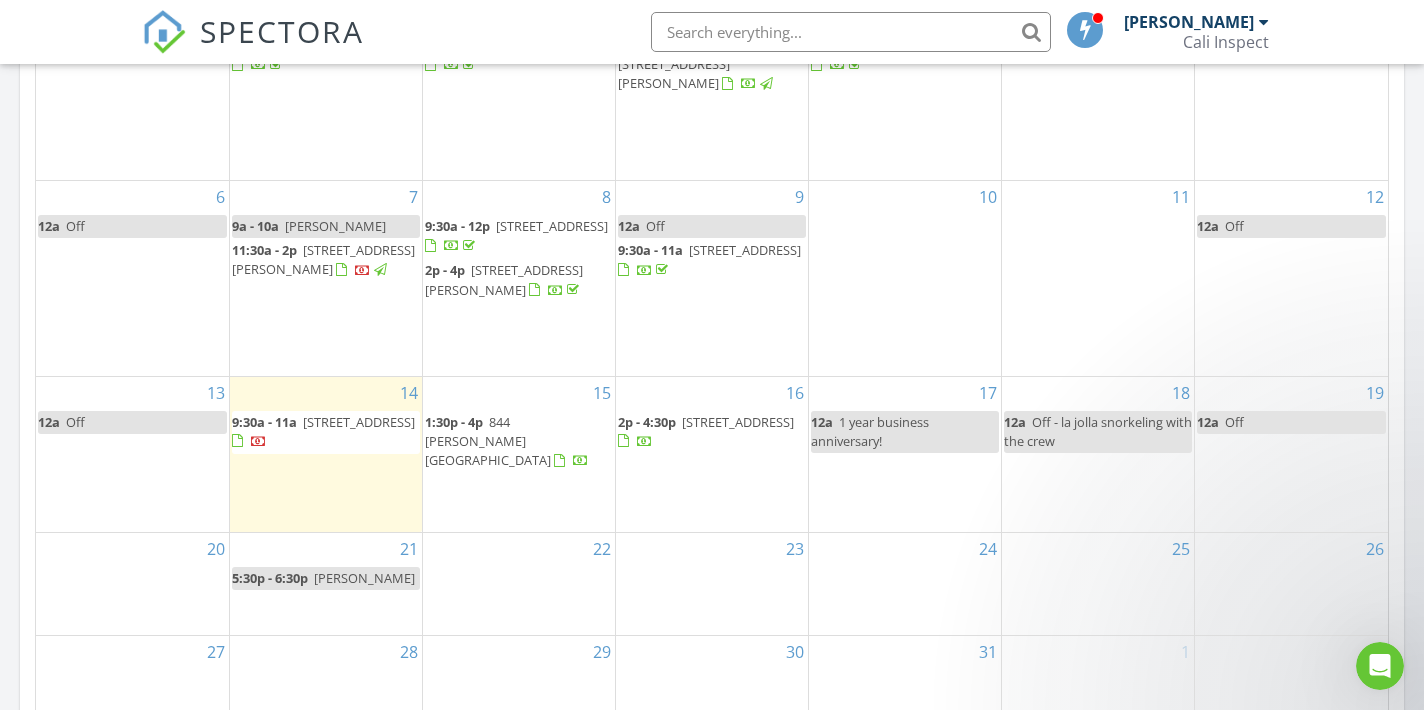 scroll, scrollTop: 0, scrollLeft: 0, axis: both 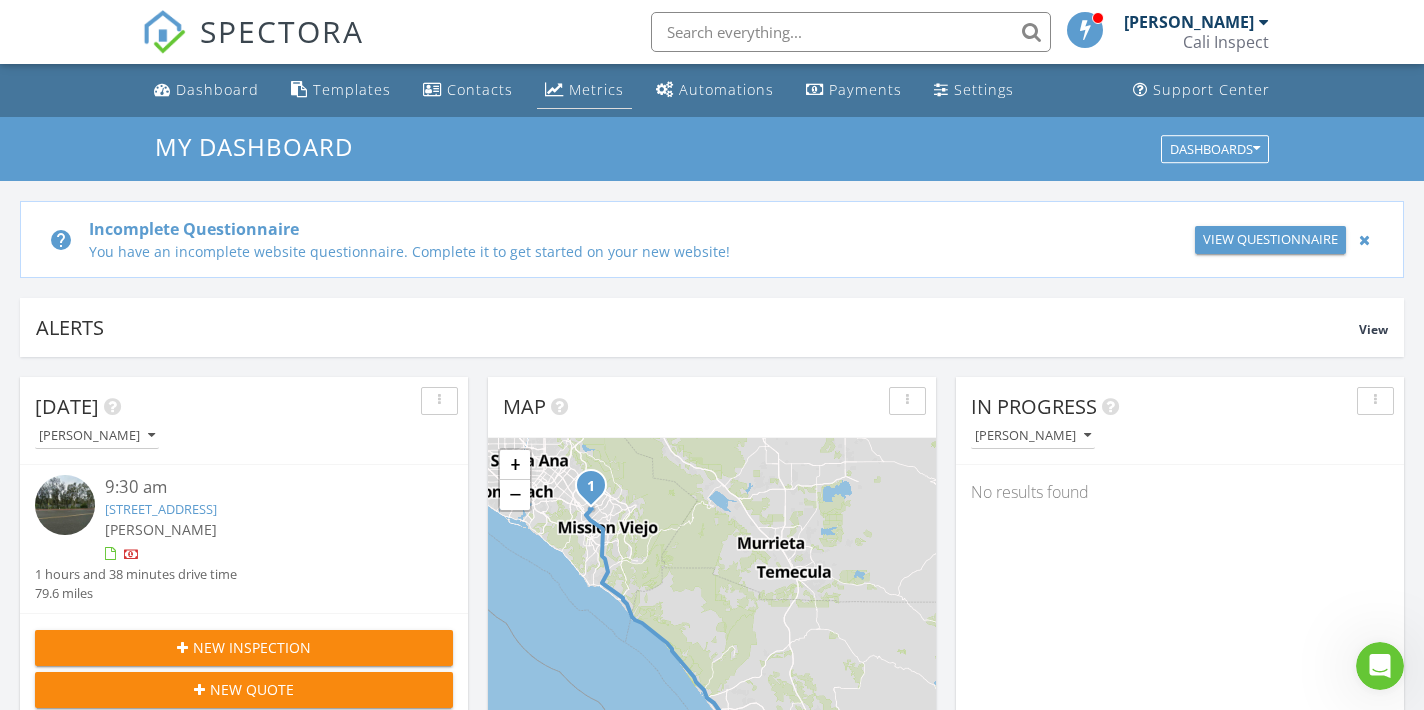 click on "Metrics" at bounding box center (584, 90) 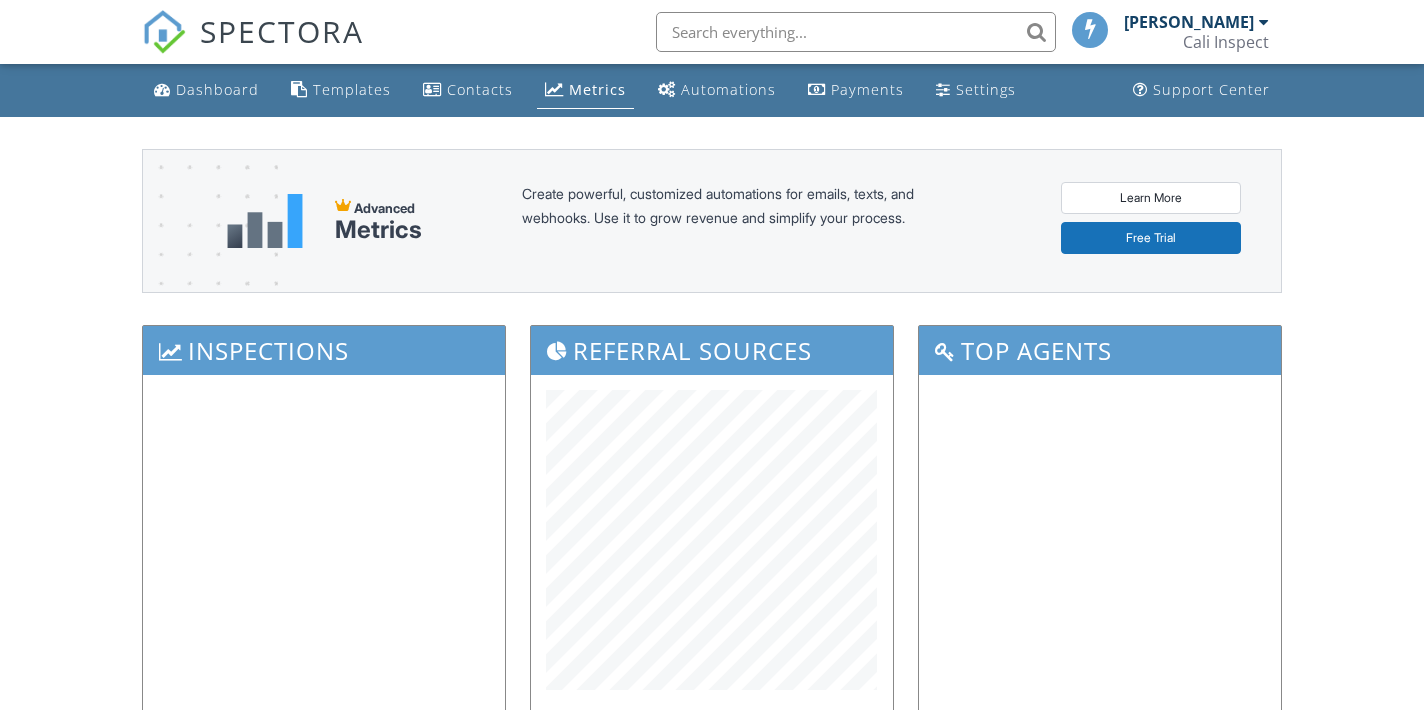 scroll, scrollTop: 0, scrollLeft: 0, axis: both 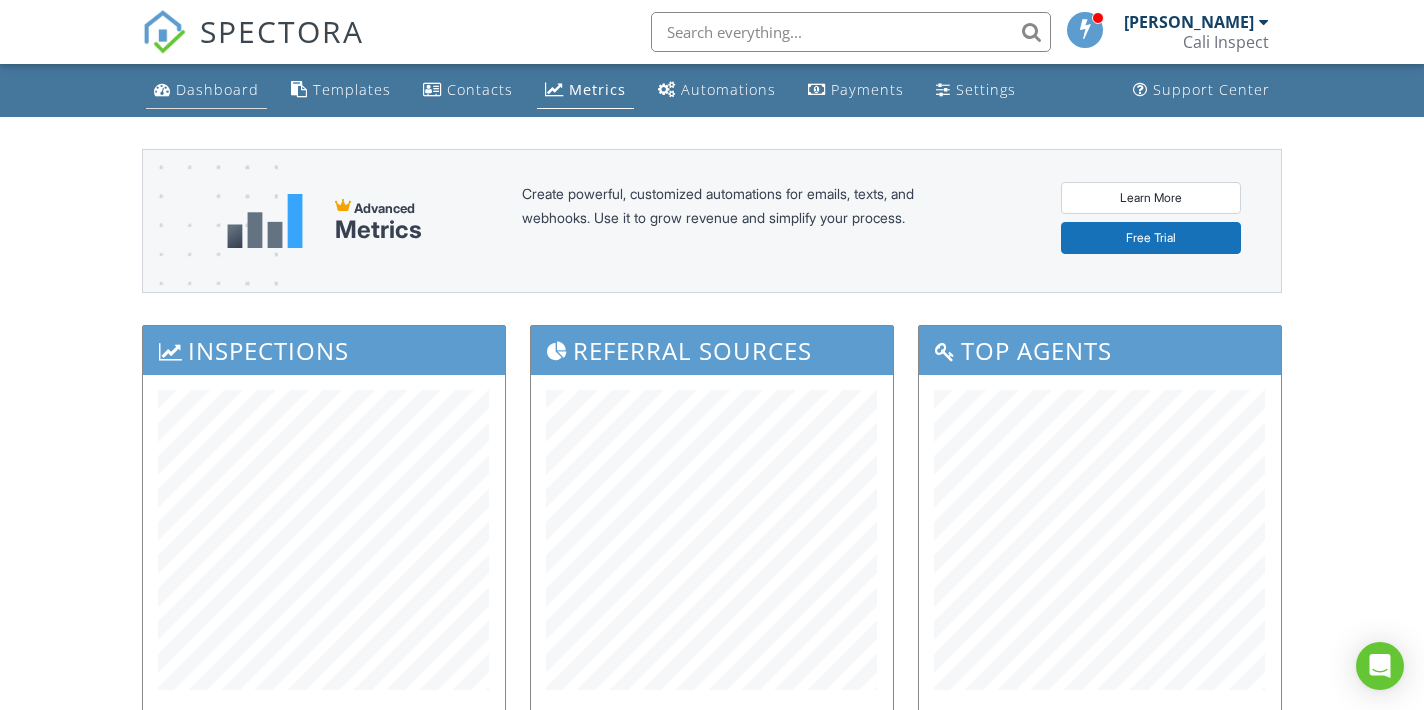 click on "Dashboard" at bounding box center [217, 89] 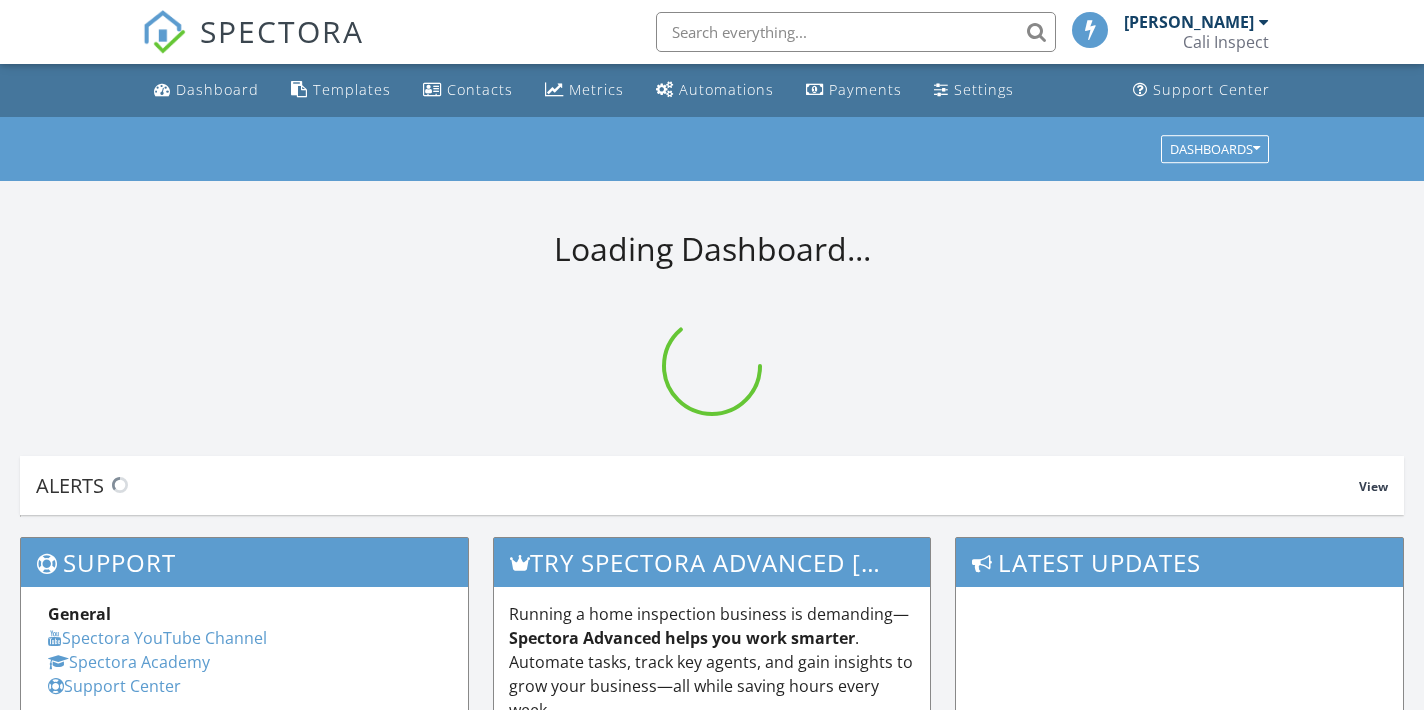 scroll, scrollTop: 0, scrollLeft: 0, axis: both 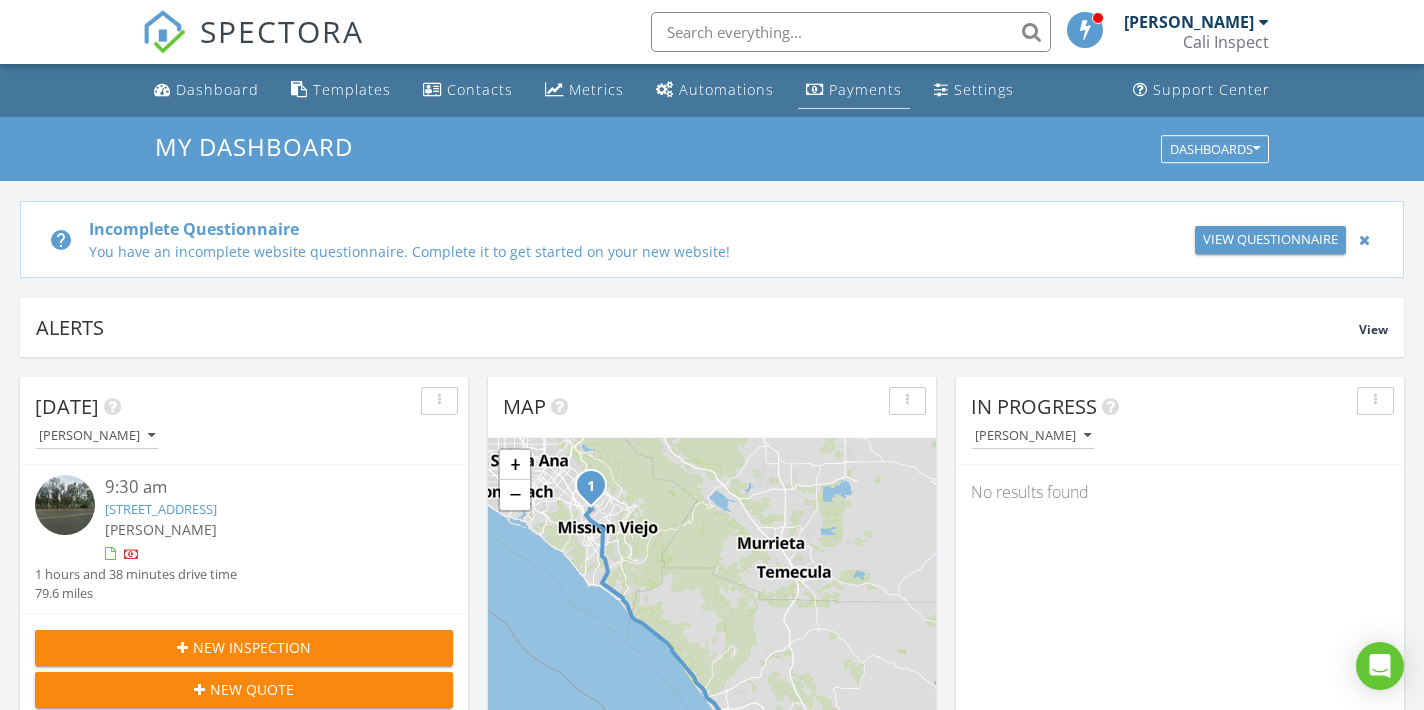click on "Payments" at bounding box center [865, 89] 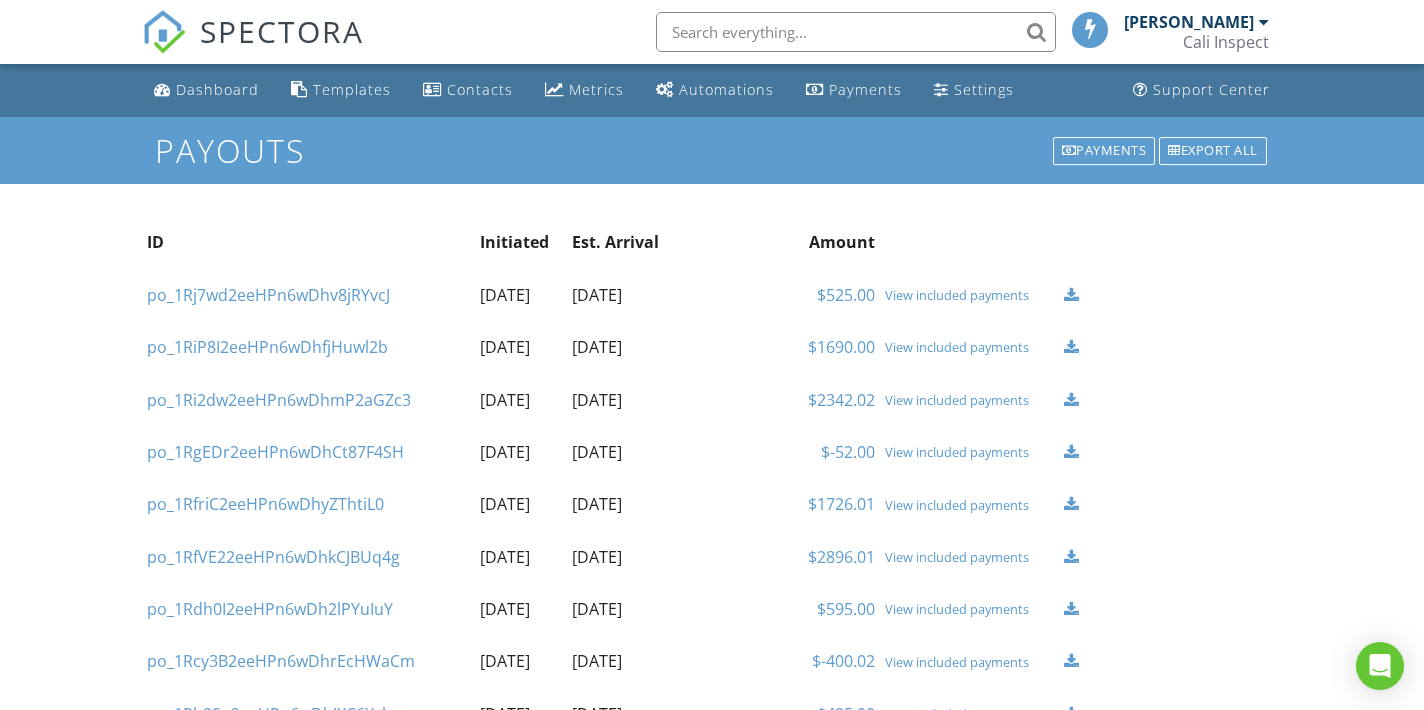 scroll, scrollTop: 0, scrollLeft: 0, axis: both 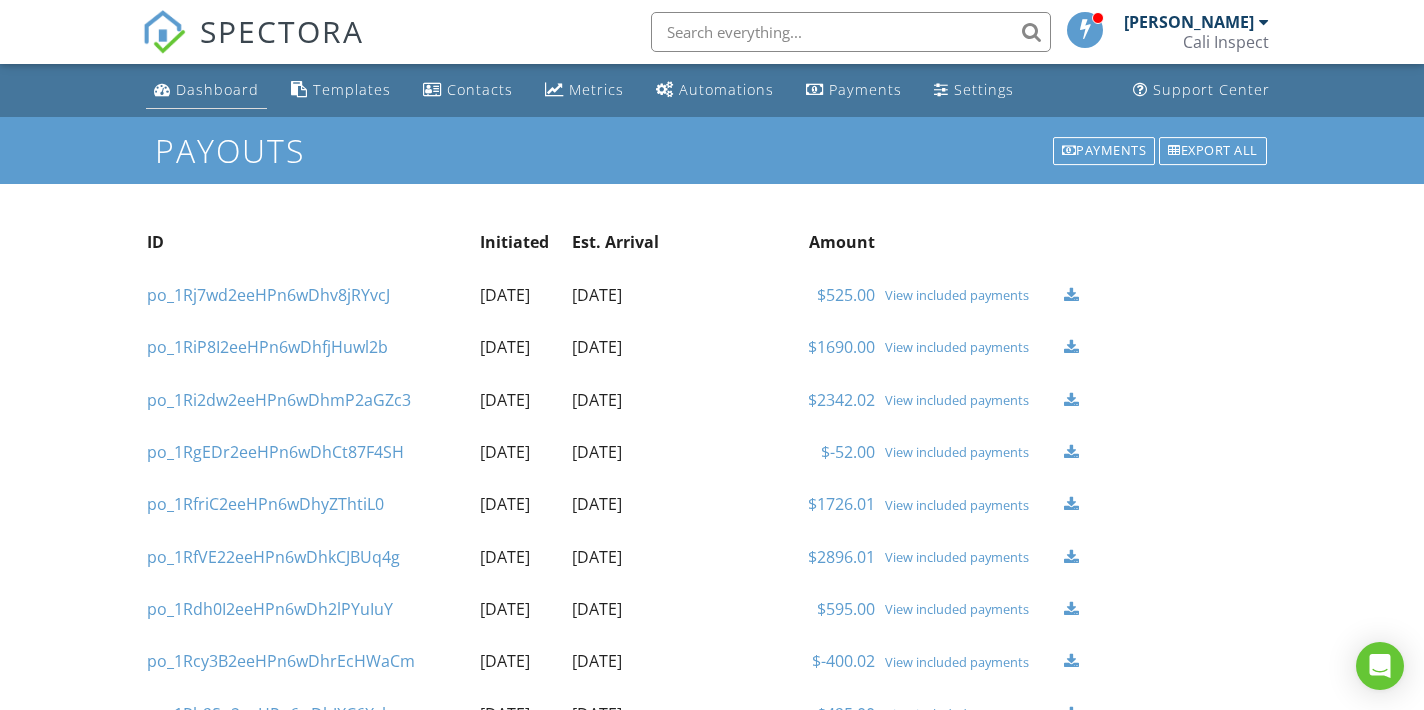 click on "Dashboard" at bounding box center (217, 89) 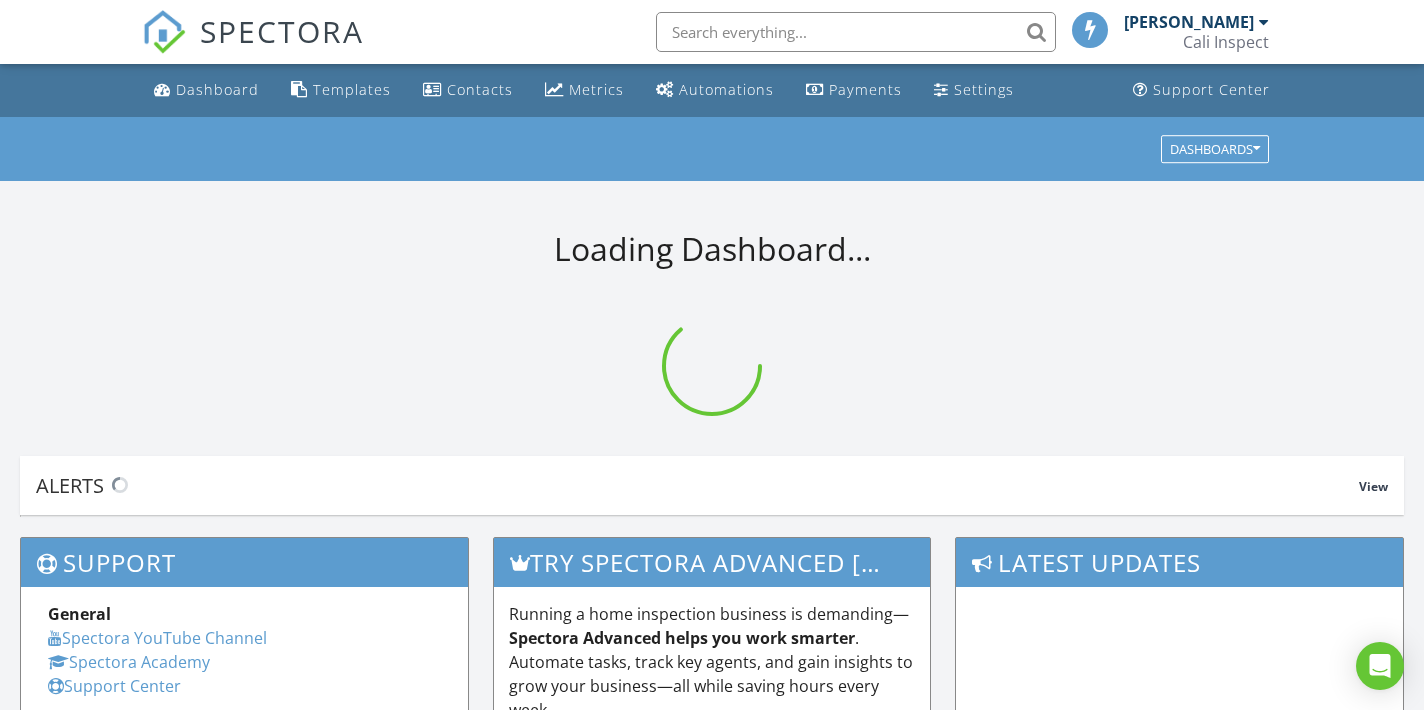 scroll, scrollTop: 0, scrollLeft: 0, axis: both 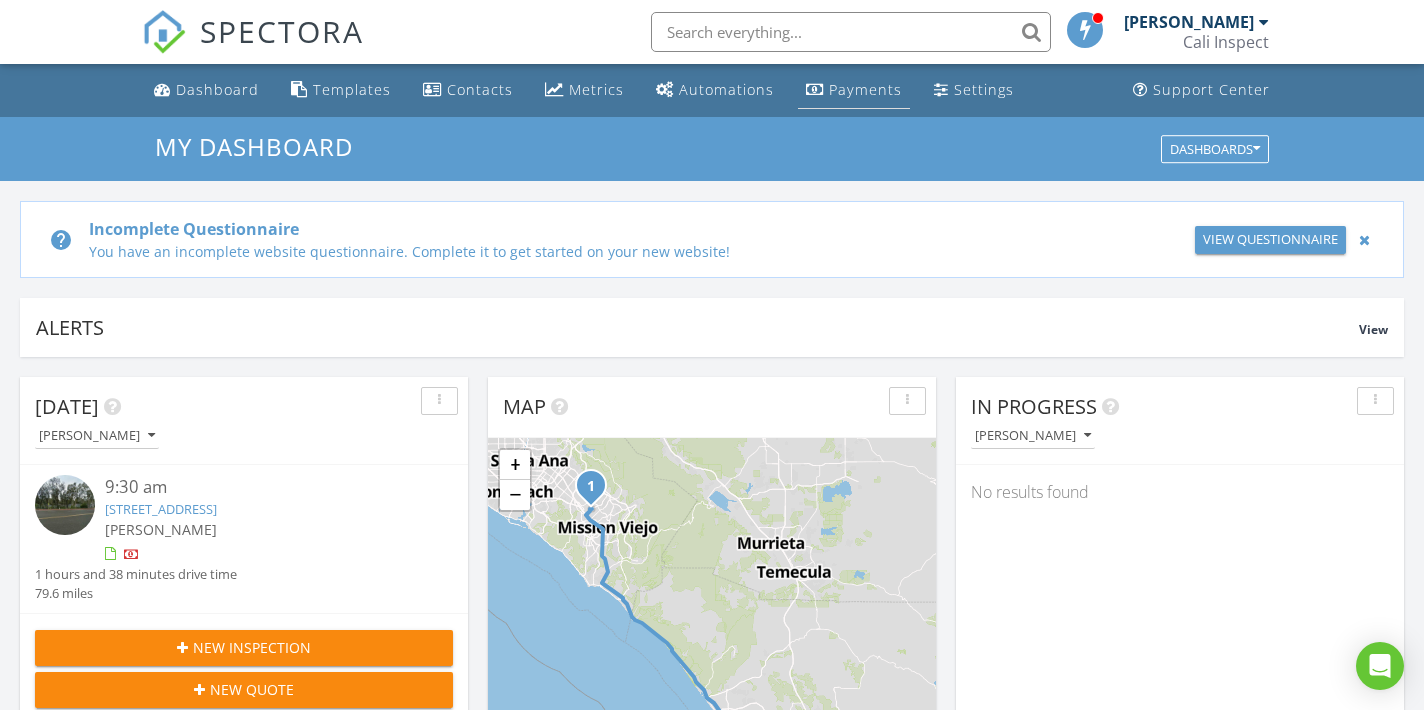 click on "Payments" at bounding box center (865, 89) 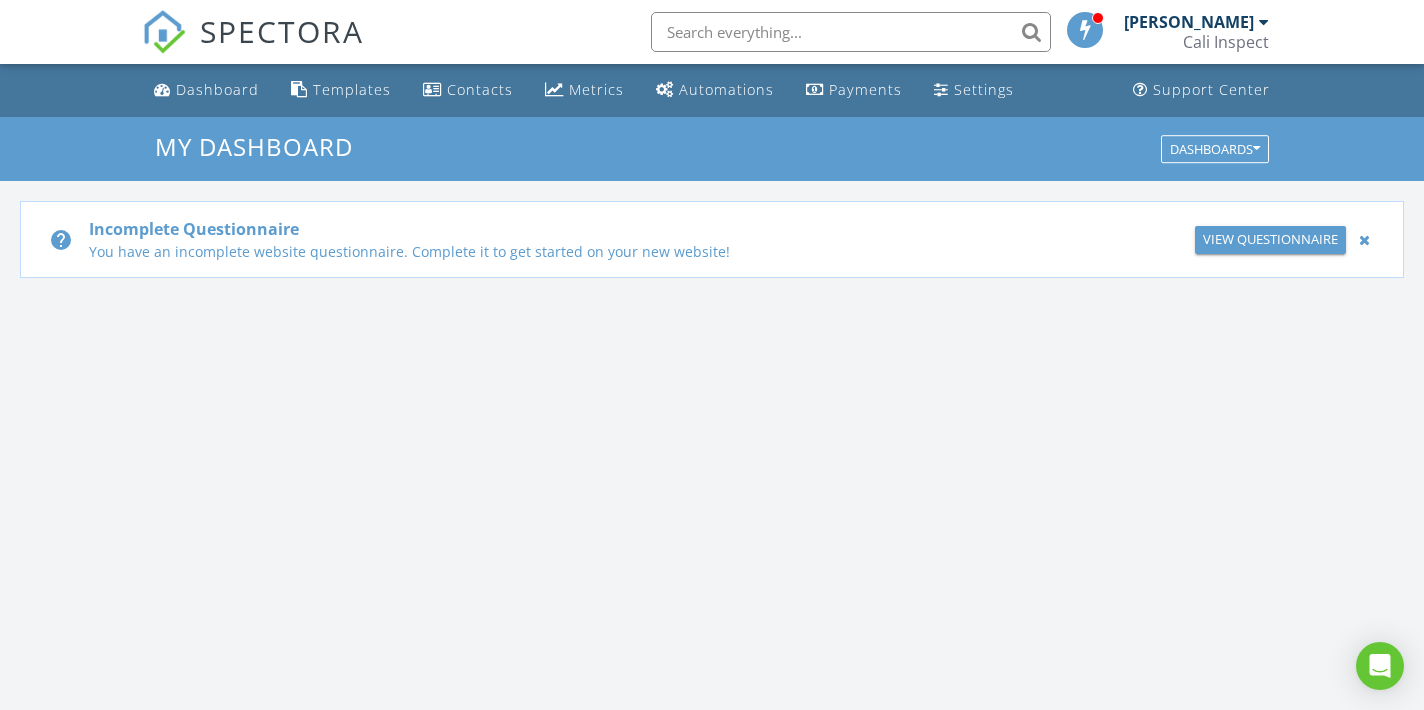 scroll, scrollTop: 0, scrollLeft: 0, axis: both 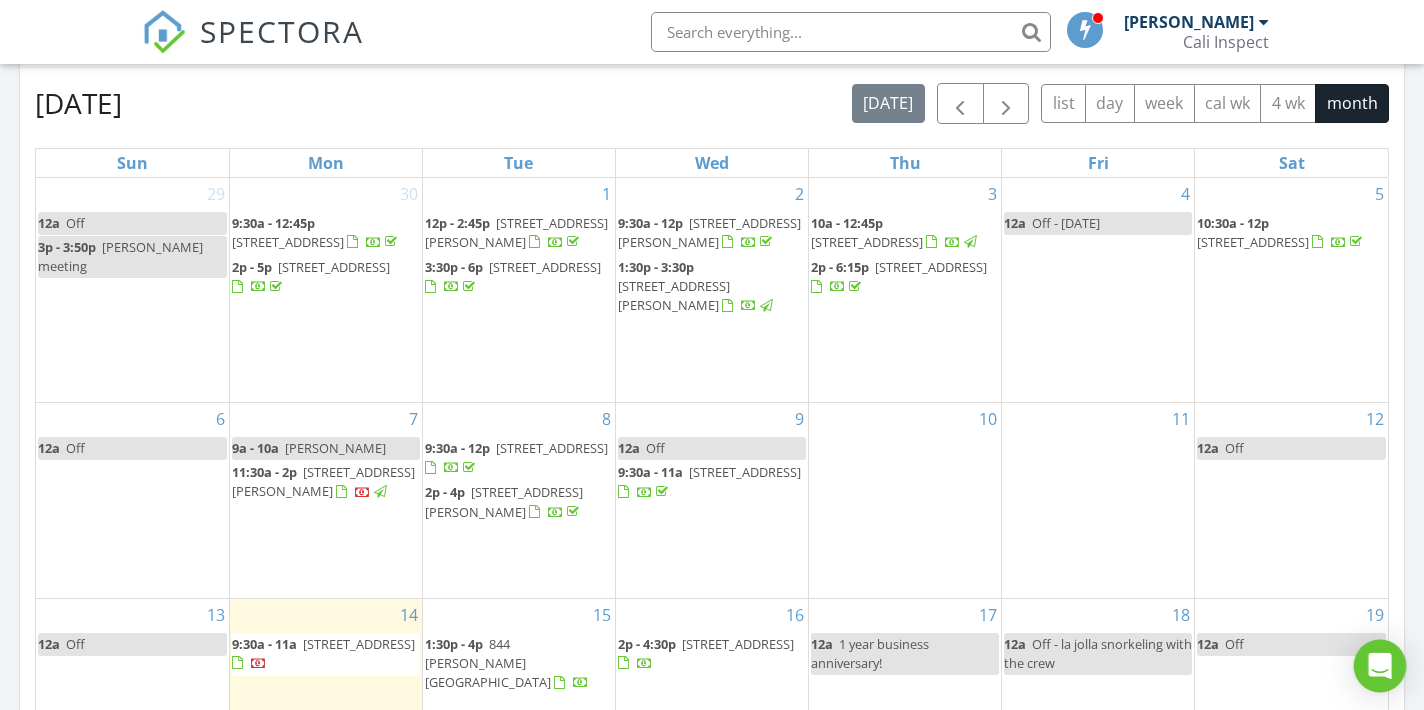 click 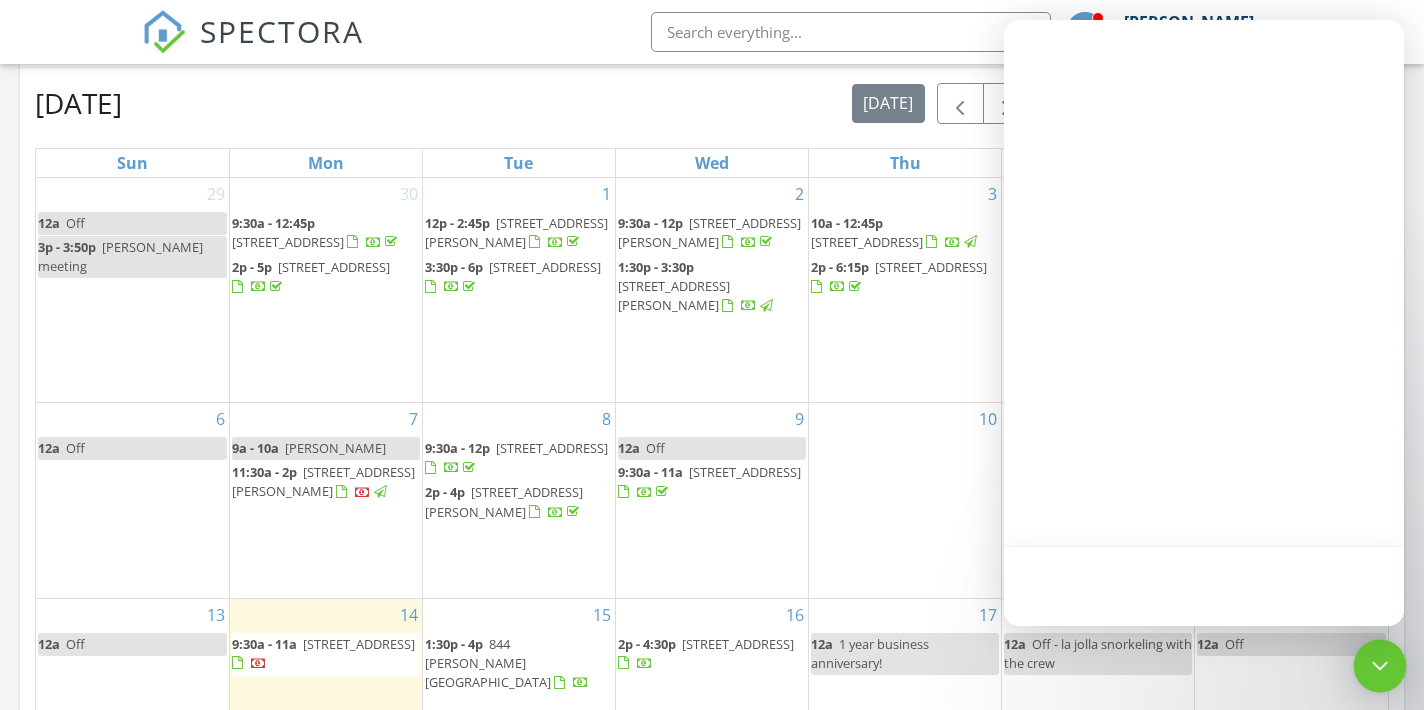 scroll, scrollTop: 0, scrollLeft: 0, axis: both 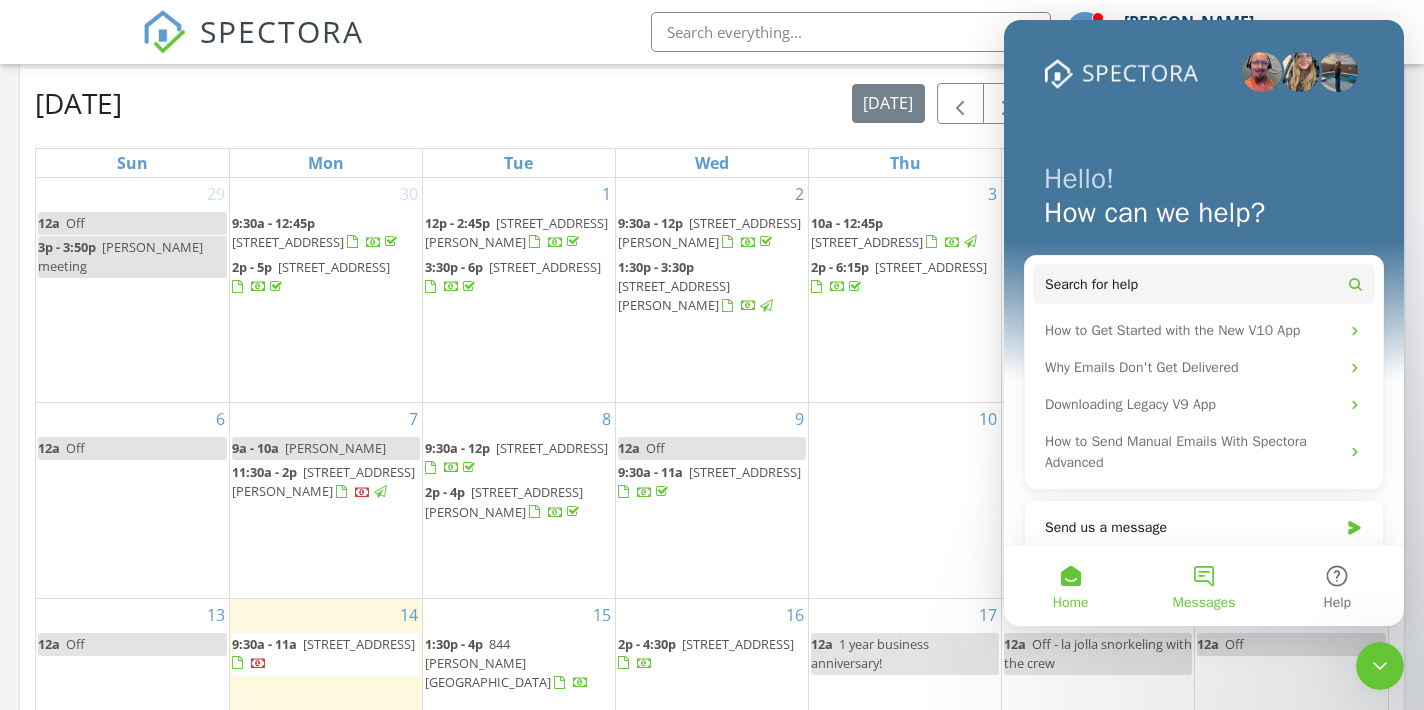 click on "Messages" at bounding box center [1204, 603] 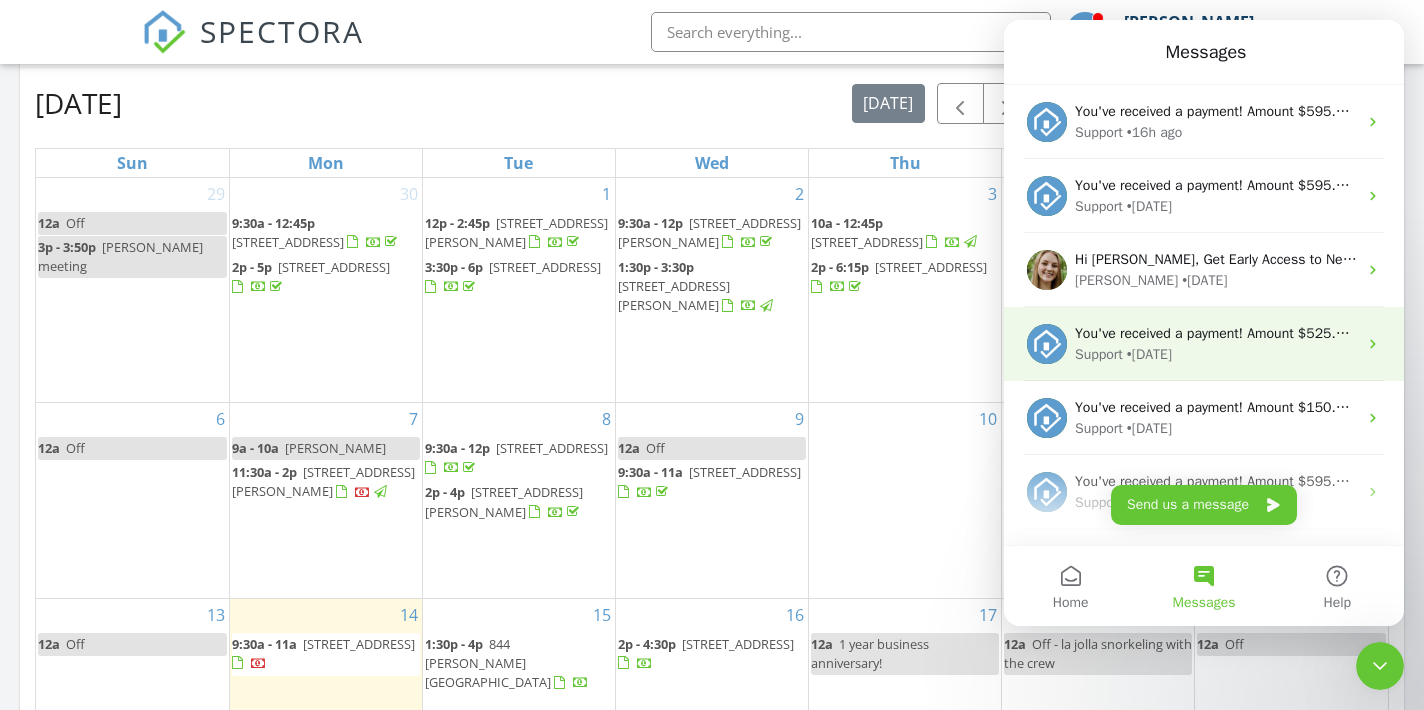 scroll, scrollTop: 0, scrollLeft: 0, axis: both 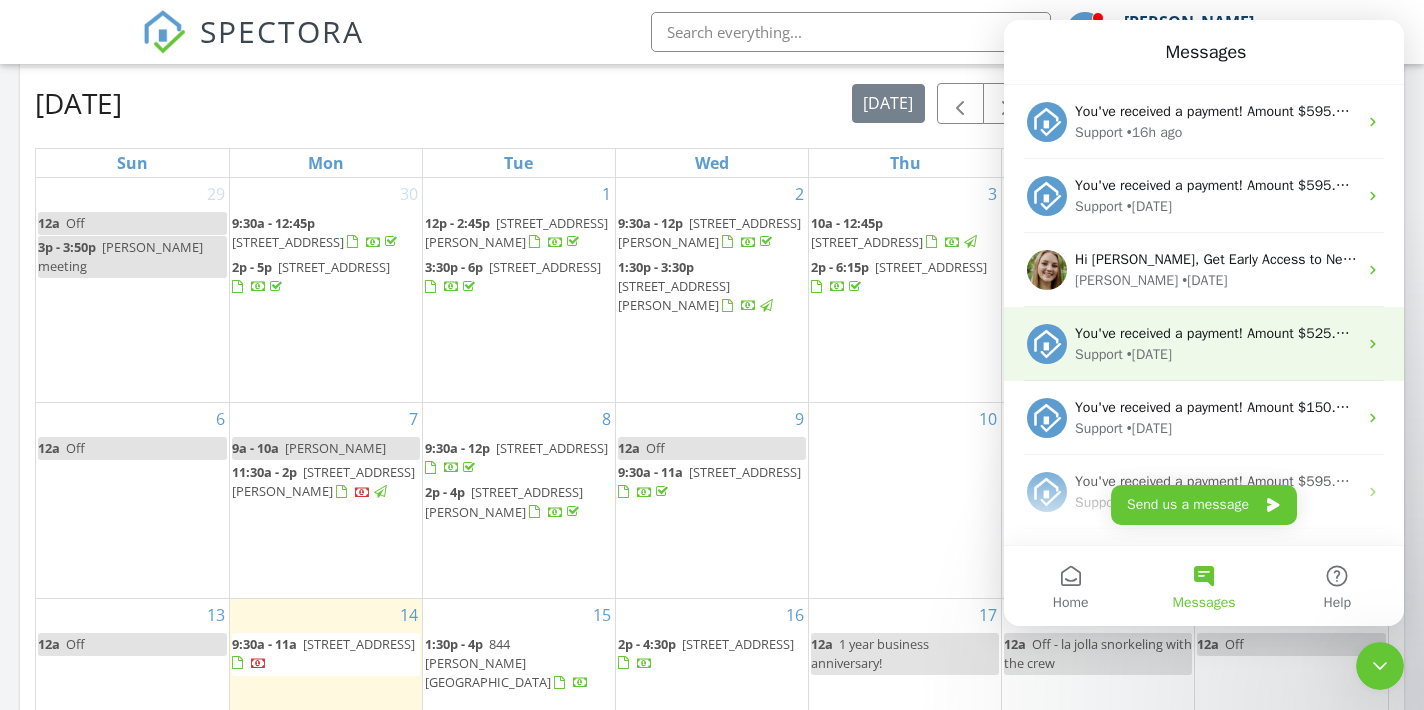 click on "You've received a payment!  Amount  $525.00  Fee  $0.00  Net  $525.00  Transaction #  pi_3Rj07BK7snlDGpRF1VFD7YE6  Inspection  1720 Bancroft St, San Diego, CA 92102 Payouts to your bank or debit card occur on a daily basis. Each payment usually takes two business days to process. You can view your pending payout amount here. If you have any questions reach out on our chat bubble at app.spectora.com." at bounding box center (2328, 333) 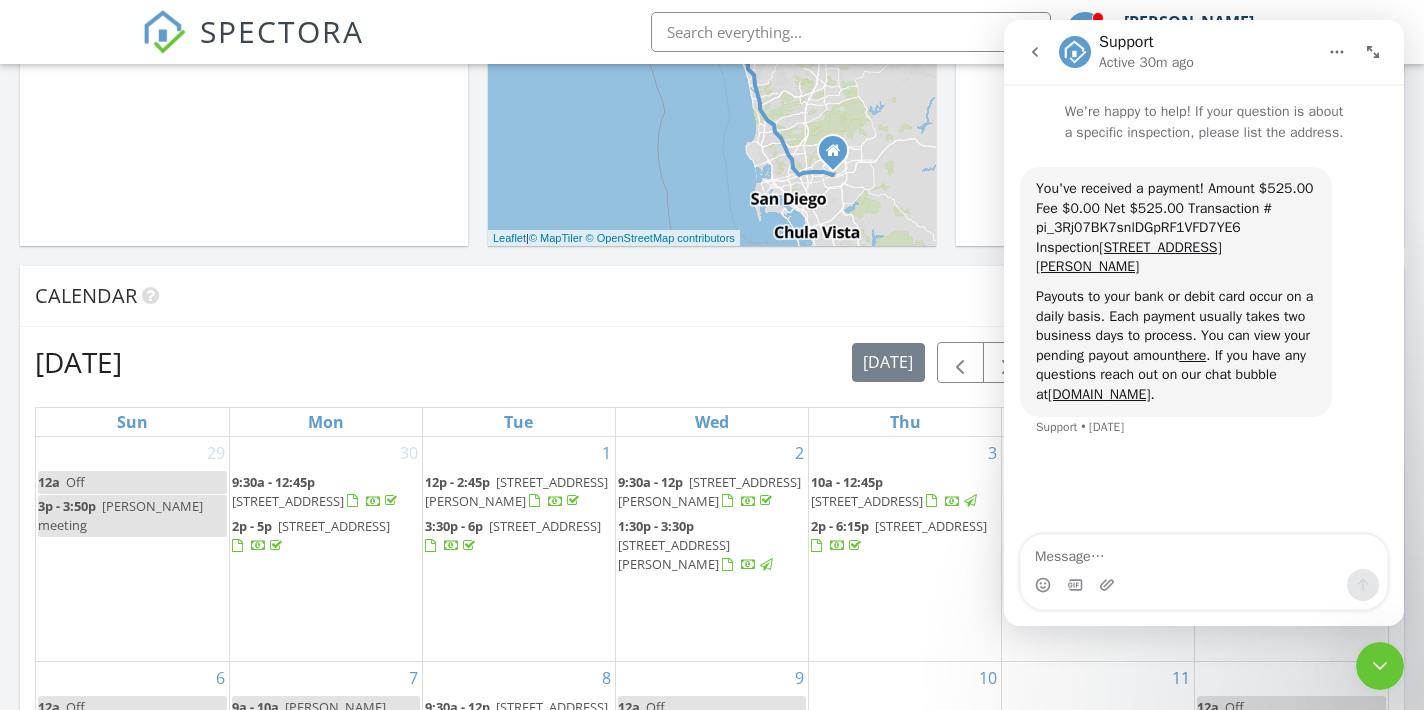 scroll, scrollTop: 721, scrollLeft: 0, axis: vertical 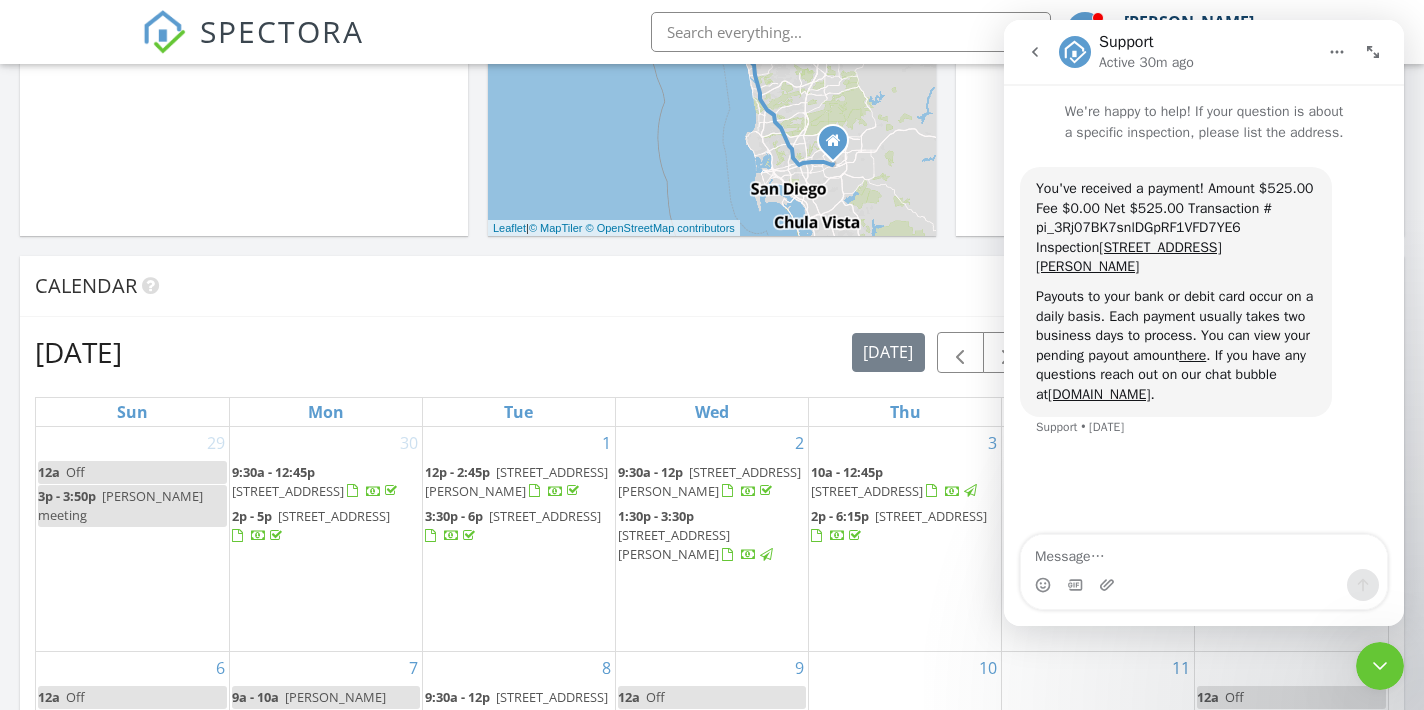 click 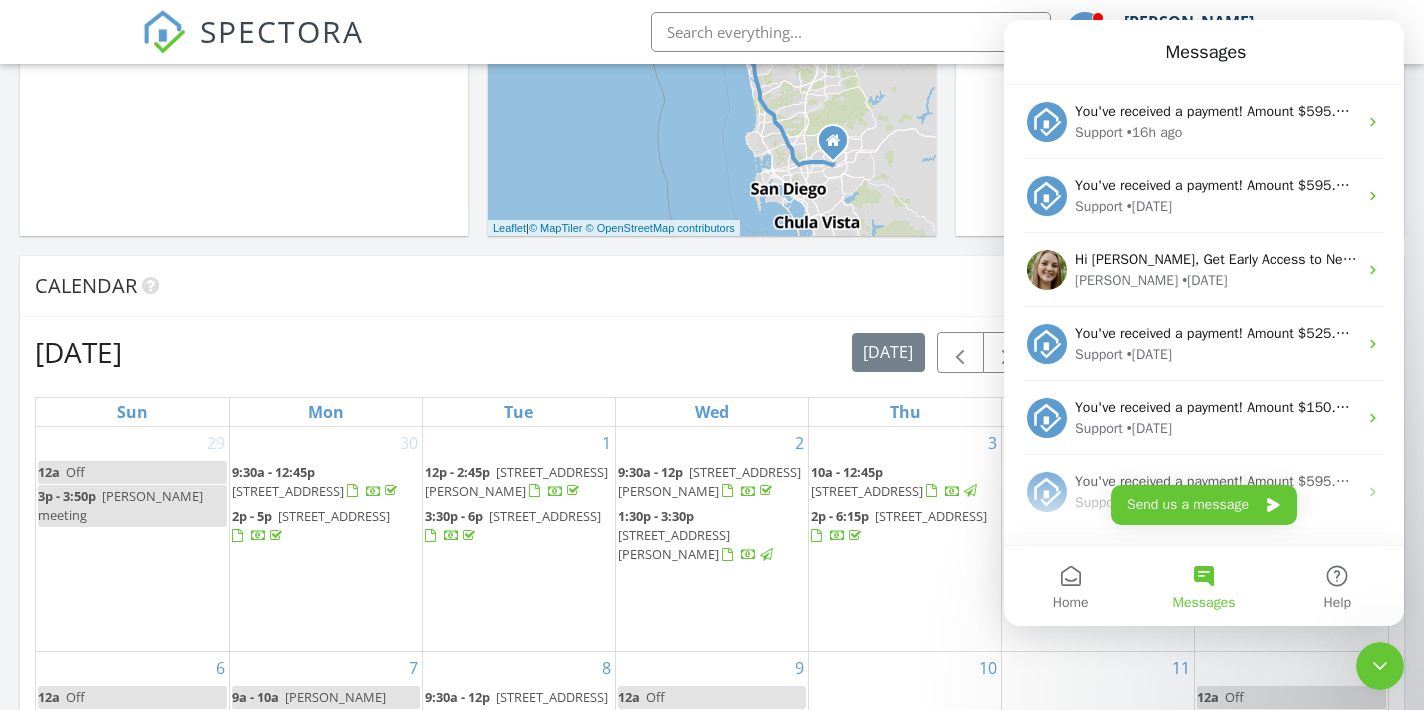 scroll, scrollTop: 0, scrollLeft: 0, axis: both 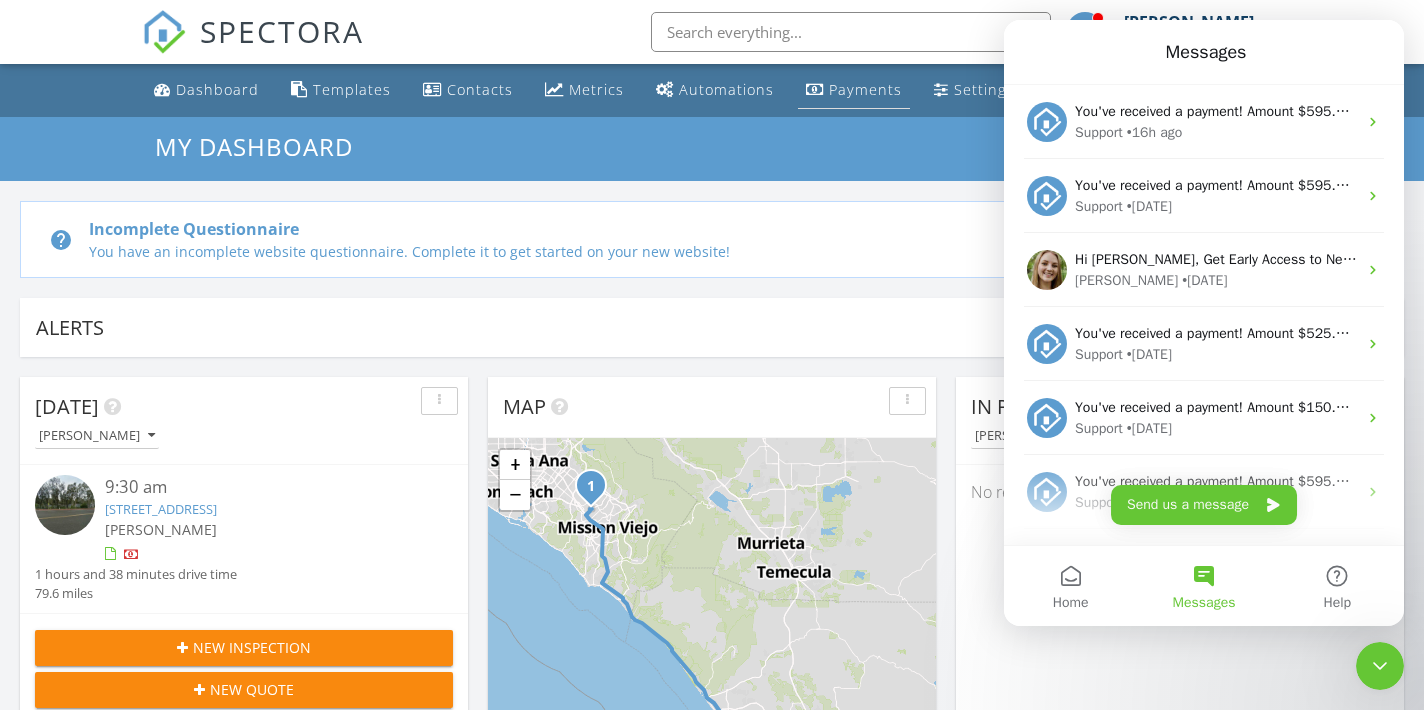click on "Payments" at bounding box center [865, 89] 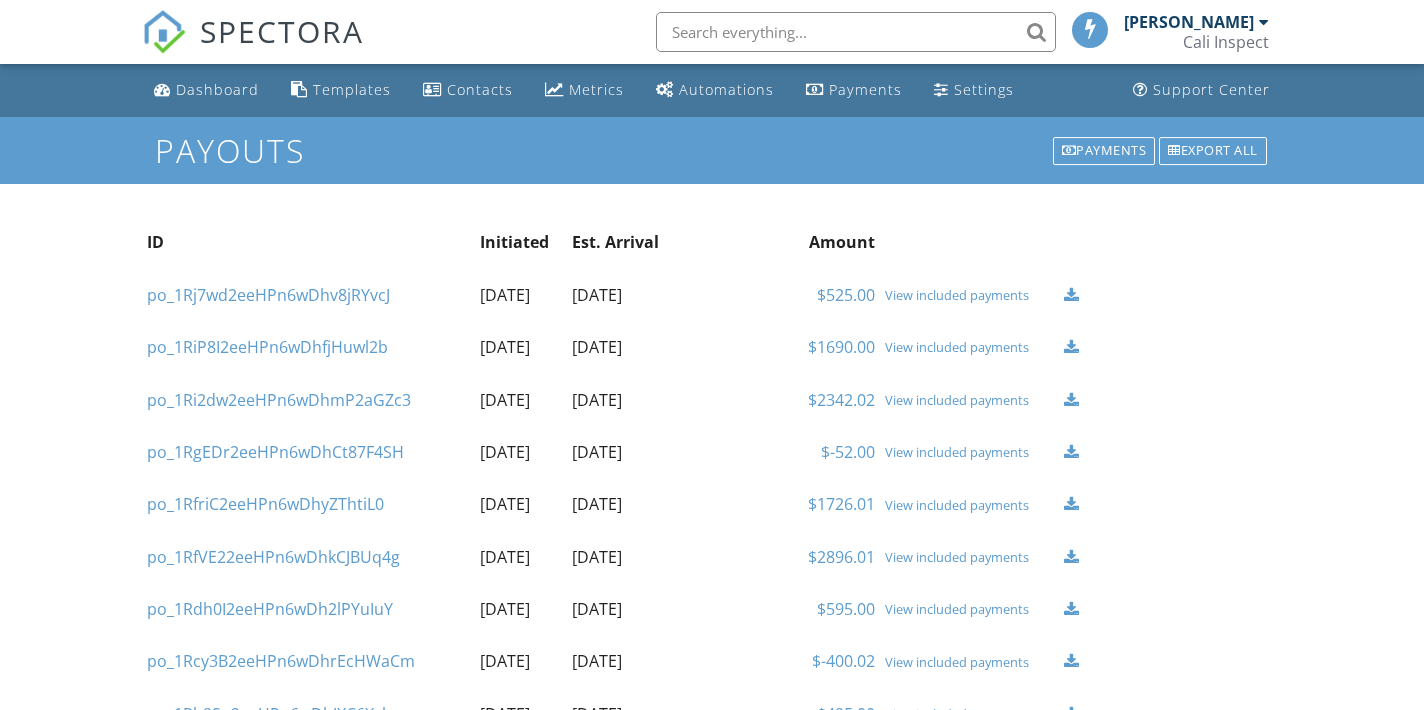 scroll, scrollTop: 0, scrollLeft: 0, axis: both 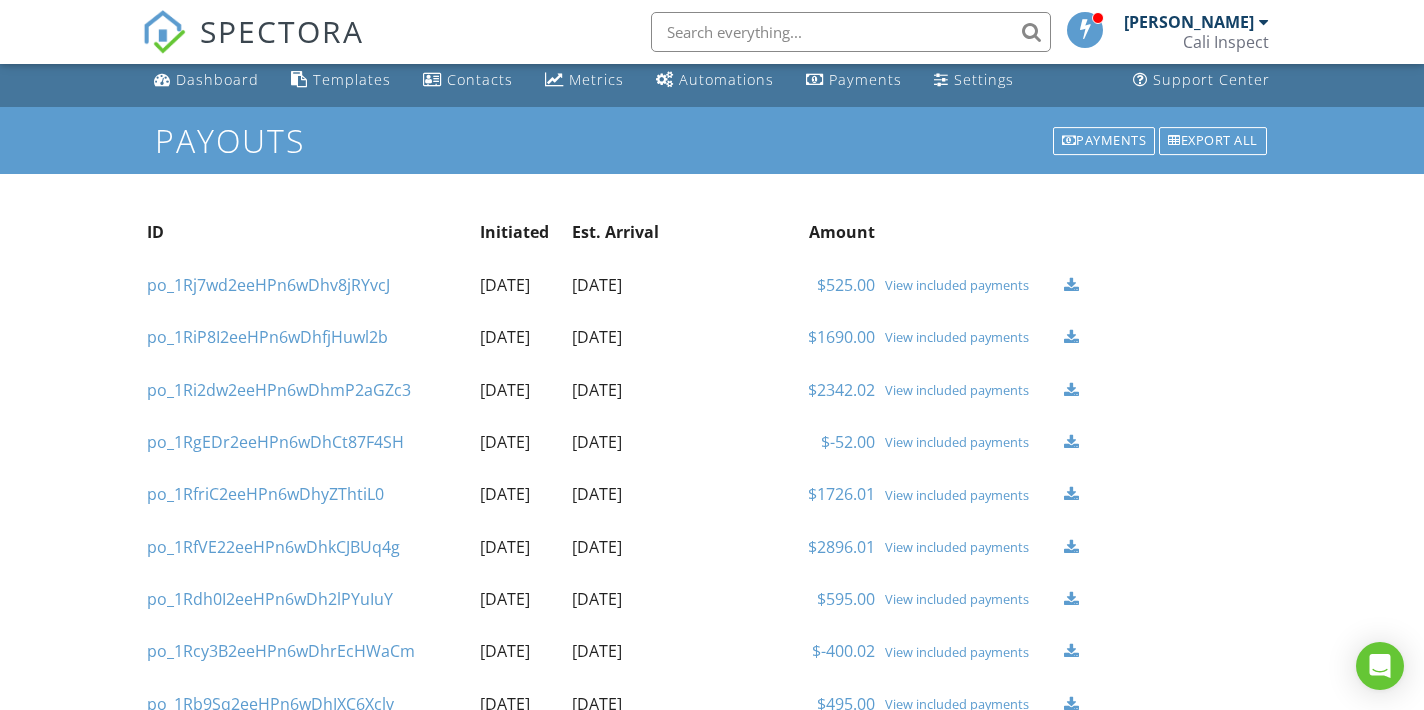 click on "View included payments" at bounding box center (969, 285) 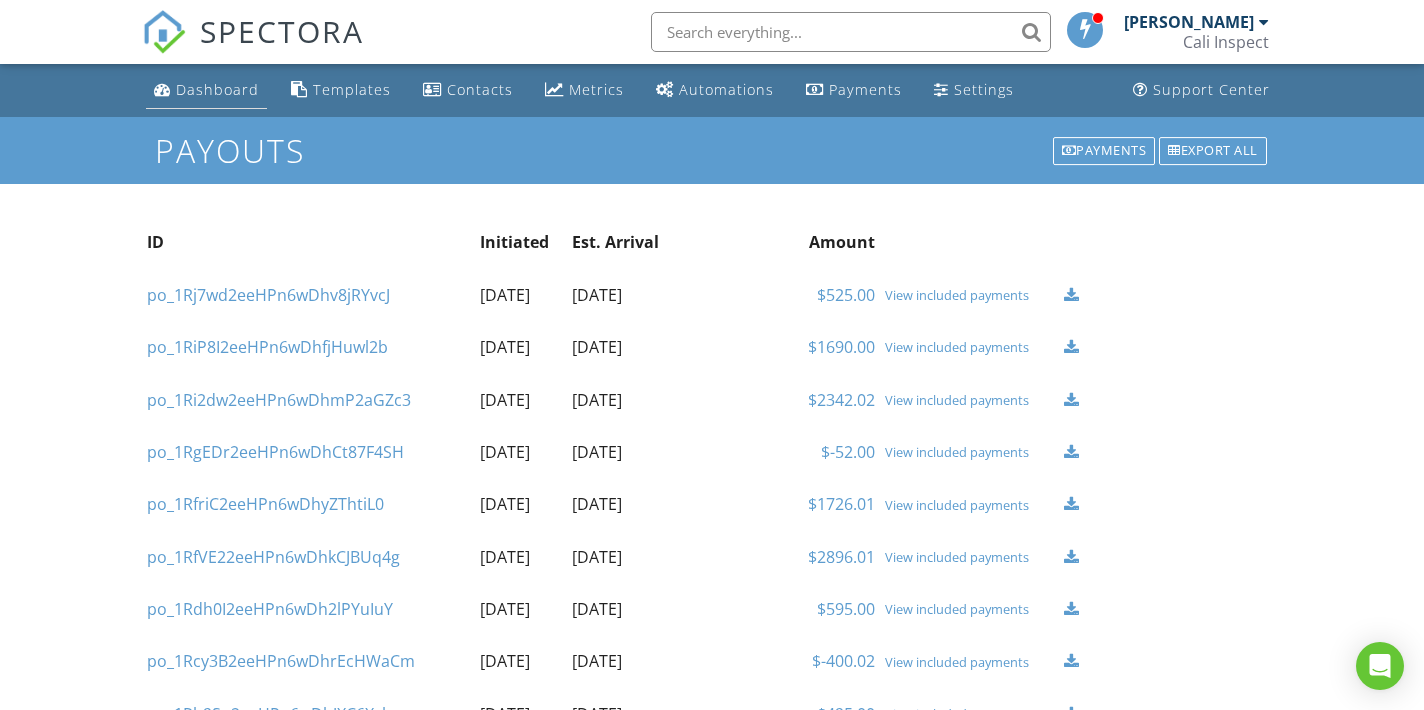 scroll, scrollTop: 0, scrollLeft: 0, axis: both 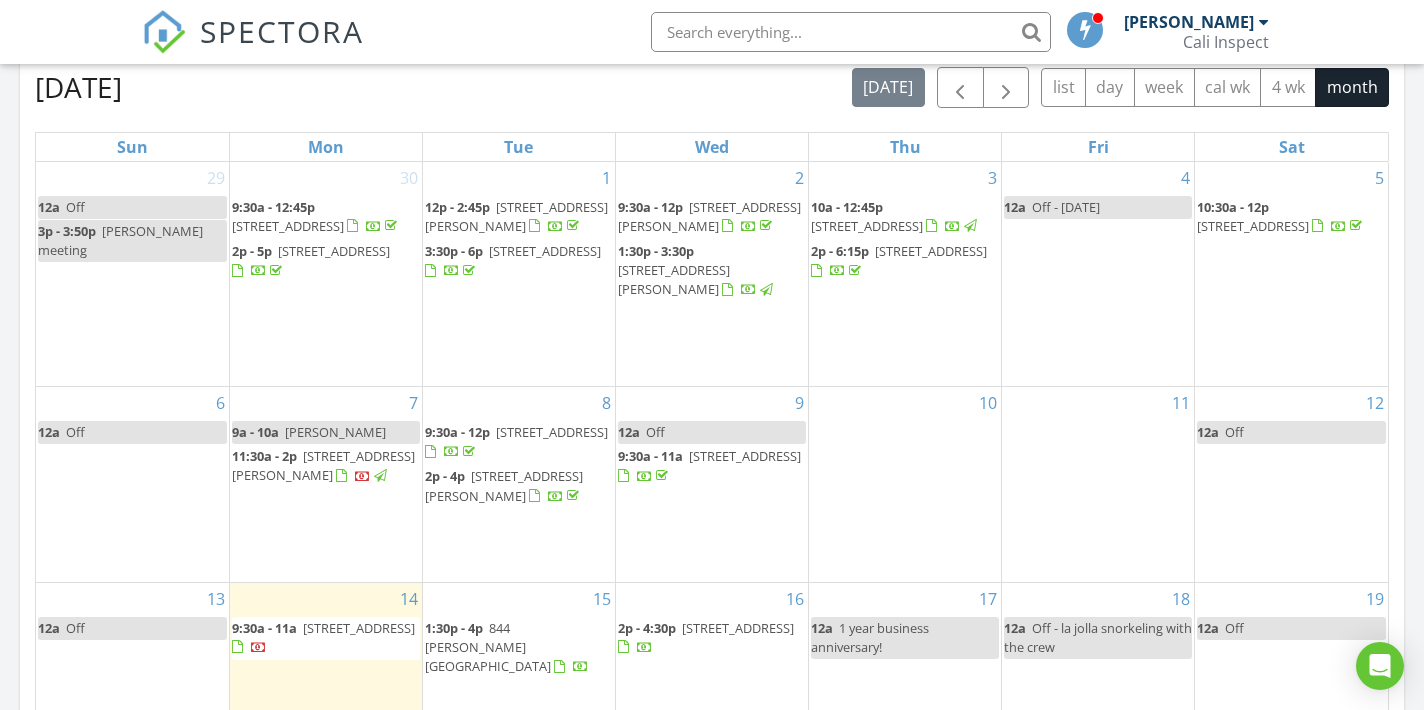 click on "[DATE]
[PERSON_NAME]
9:30 am
[STREET_ADDRESS]
[PERSON_NAME]
1 hours and 38 minutes drive time   79.6 miles       New Inspection     New Quote         Map               1 + − [PERSON_NAME][GEOGRAPHIC_DATA], [GEOGRAPHIC_DATA] 128.1 km, 1 h 38 min Head southwest on [GEOGRAPHIC_DATA] 150 m Turn right onto [US_STATE][GEOGRAPHIC_DATA] 30 m Make a slight left to stay on [US_STATE][GEOGRAPHIC_DATA] 100 m Turn right onto [GEOGRAPHIC_DATA] 400 m Take the ramp on the left towards I 8 West 150 m Merge left onto [GEOGRAPHIC_DATA] (I 8) 8 km Take the ramp towards I 805 South: National City 200 m Keep right towards I 805 North: [GEOGRAPHIC_DATA] 1 km Merge left onto [PERSON_NAME][GEOGRAPHIC_DATA] (I 805) 20 km Merge right onto [GEOGRAPHIC_DATA] (I 5) 90 km Keep left onto [GEOGRAPHIC_DATA] (I 5) 10 km Take exit 92A towards [GEOGRAPHIC_DATA] 600 m Turn right onto [GEOGRAPHIC_DATA] 2 km Turn right onto [PERSON_NAME][GEOGRAPHIC_DATA] 250 m 150 m 0 m Leaflet" at bounding box center (712, 281) 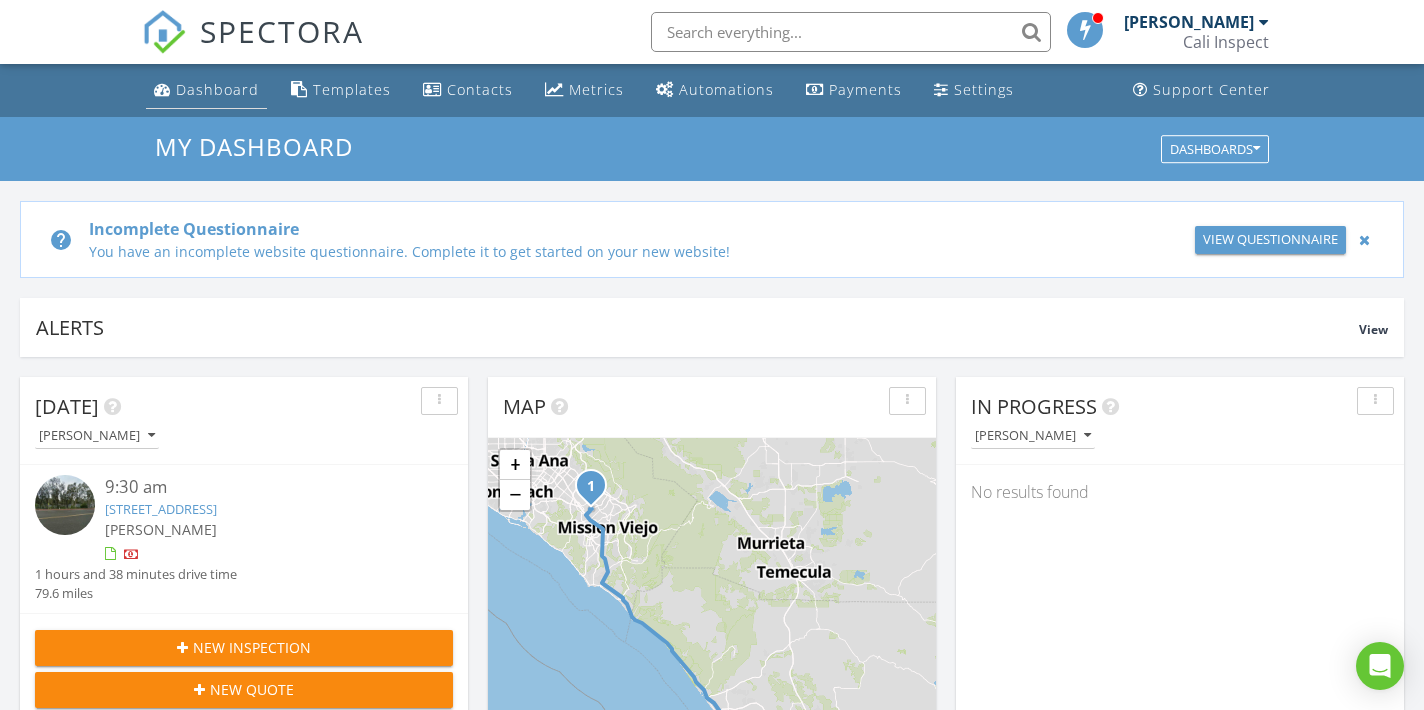 scroll, scrollTop: 0, scrollLeft: 0, axis: both 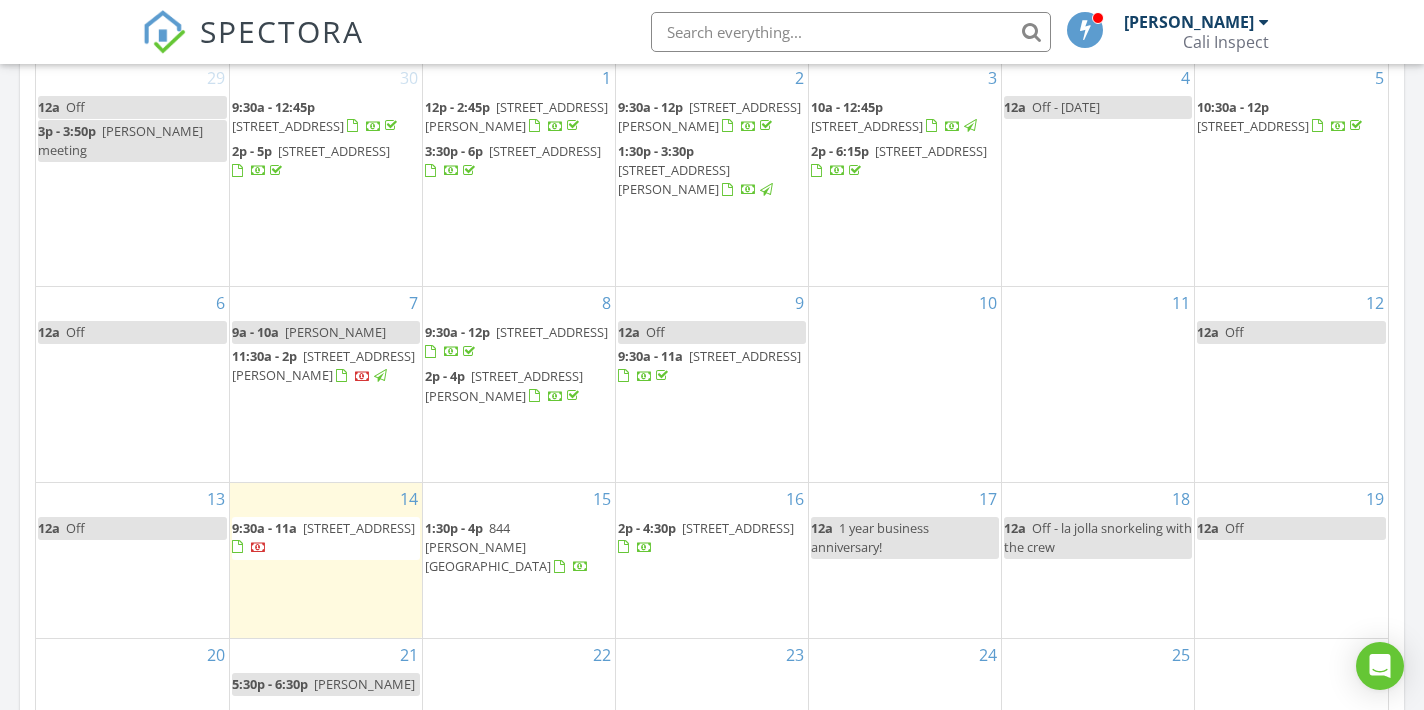 click on "[DATE]
[PERSON_NAME]
9:30 am
[STREET_ADDRESS]
[PERSON_NAME]
1 hours and 38 minutes drive time   79.6 miles       New Inspection     New Quote         Map               1 + − [PERSON_NAME][GEOGRAPHIC_DATA], [GEOGRAPHIC_DATA] 128.1 km, 1 h 38 min Head southwest on [GEOGRAPHIC_DATA] 150 m Turn right onto [US_STATE][GEOGRAPHIC_DATA] 30 m Make a slight left to stay on [US_STATE][GEOGRAPHIC_DATA] 100 m Turn right onto [GEOGRAPHIC_DATA] 400 m Take the ramp on the left towards I 8 West 150 m Merge left onto [GEOGRAPHIC_DATA] (I 8) 8 km Take the ramp towards I 805 South: National City 200 m Keep right towards I 805 North: [GEOGRAPHIC_DATA] 1 km Merge left onto [PERSON_NAME][GEOGRAPHIC_DATA] (I 805) 20 km Merge right onto [GEOGRAPHIC_DATA] (I 5) 90 km Keep left onto [GEOGRAPHIC_DATA] (I 5) 10 km Take exit 92A towards [GEOGRAPHIC_DATA] 600 m Turn right onto [GEOGRAPHIC_DATA] 2 km Turn right onto [PERSON_NAME][GEOGRAPHIC_DATA] 250 m 150 m 0 m Leaflet" at bounding box center (712, 181) 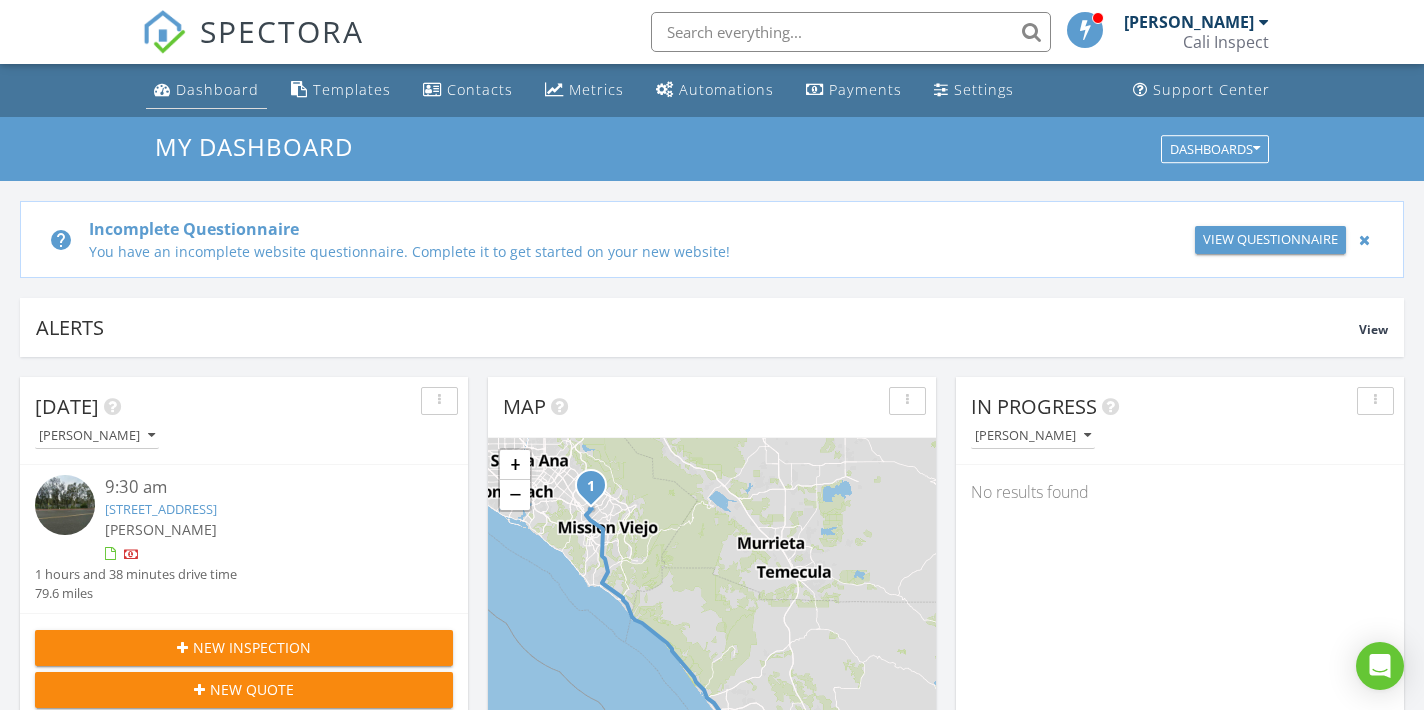 scroll, scrollTop: 0, scrollLeft: 0, axis: both 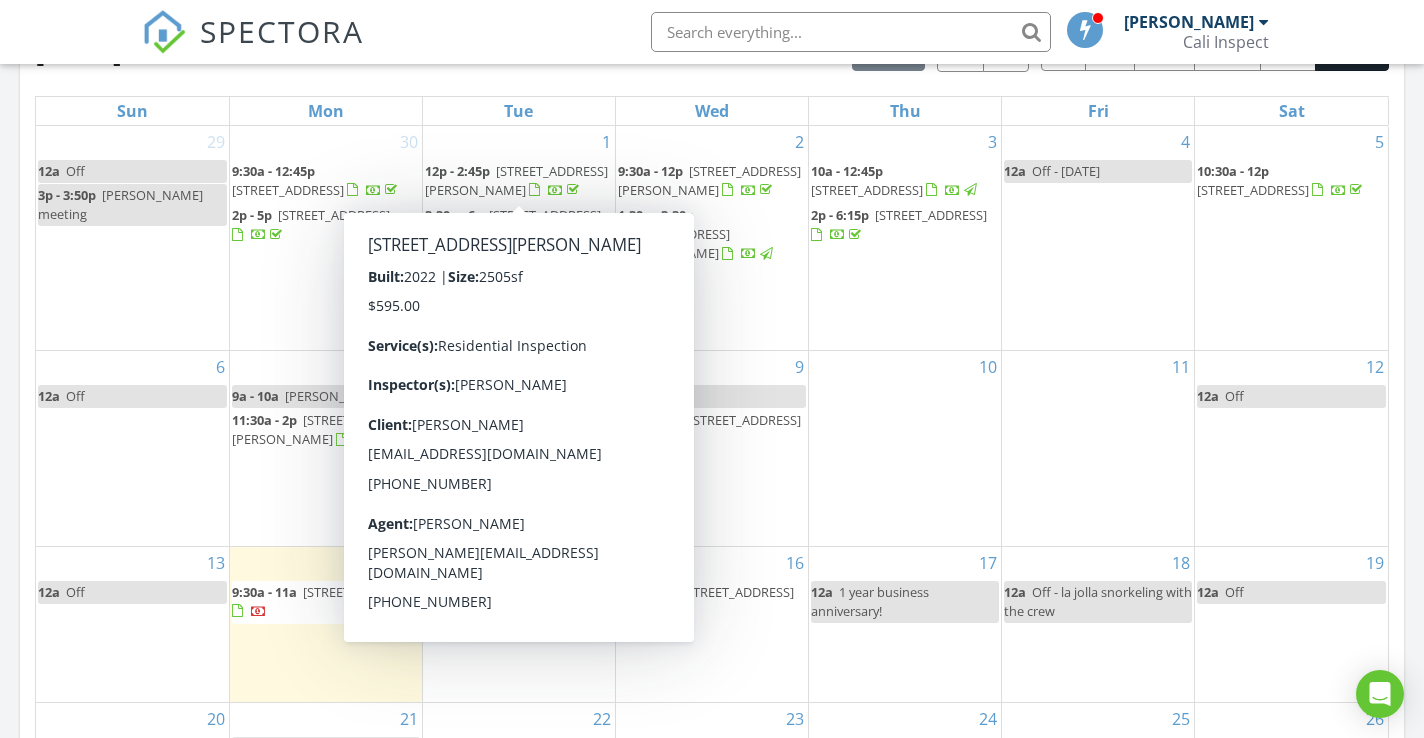 click on "[DATE]
[PERSON_NAME]
9:30 am
[STREET_ADDRESS]
[PERSON_NAME]
1 hours and 38 minutes drive time   79.6 miles       New Inspection     New Quote         Map               1 + − [PERSON_NAME][GEOGRAPHIC_DATA], [GEOGRAPHIC_DATA] 128.1 km, 1 h 38 min Head southwest on [GEOGRAPHIC_DATA] 150 m Turn right onto [US_STATE][GEOGRAPHIC_DATA] 30 m Make a slight left to stay on [US_STATE][GEOGRAPHIC_DATA] 100 m Turn right onto [GEOGRAPHIC_DATA] 400 m Take the ramp on the left towards I 8 West 150 m Merge left onto [GEOGRAPHIC_DATA] (I 8) 8 km Take the ramp towards I 805 South: National City 200 m Keep right towards I 805 North: [GEOGRAPHIC_DATA] 1 km Merge left onto [PERSON_NAME][GEOGRAPHIC_DATA] (I 805) 20 km Merge right onto [GEOGRAPHIC_DATA] (I 5) 90 km Keep left onto [GEOGRAPHIC_DATA] (I 5) 10 km Take exit 92A towards [GEOGRAPHIC_DATA] 600 m Turn right onto [GEOGRAPHIC_DATA] 2 km Turn right onto [PERSON_NAME][GEOGRAPHIC_DATA] 250 m 150 m 0 m Leaflet" at bounding box center (712, 245) 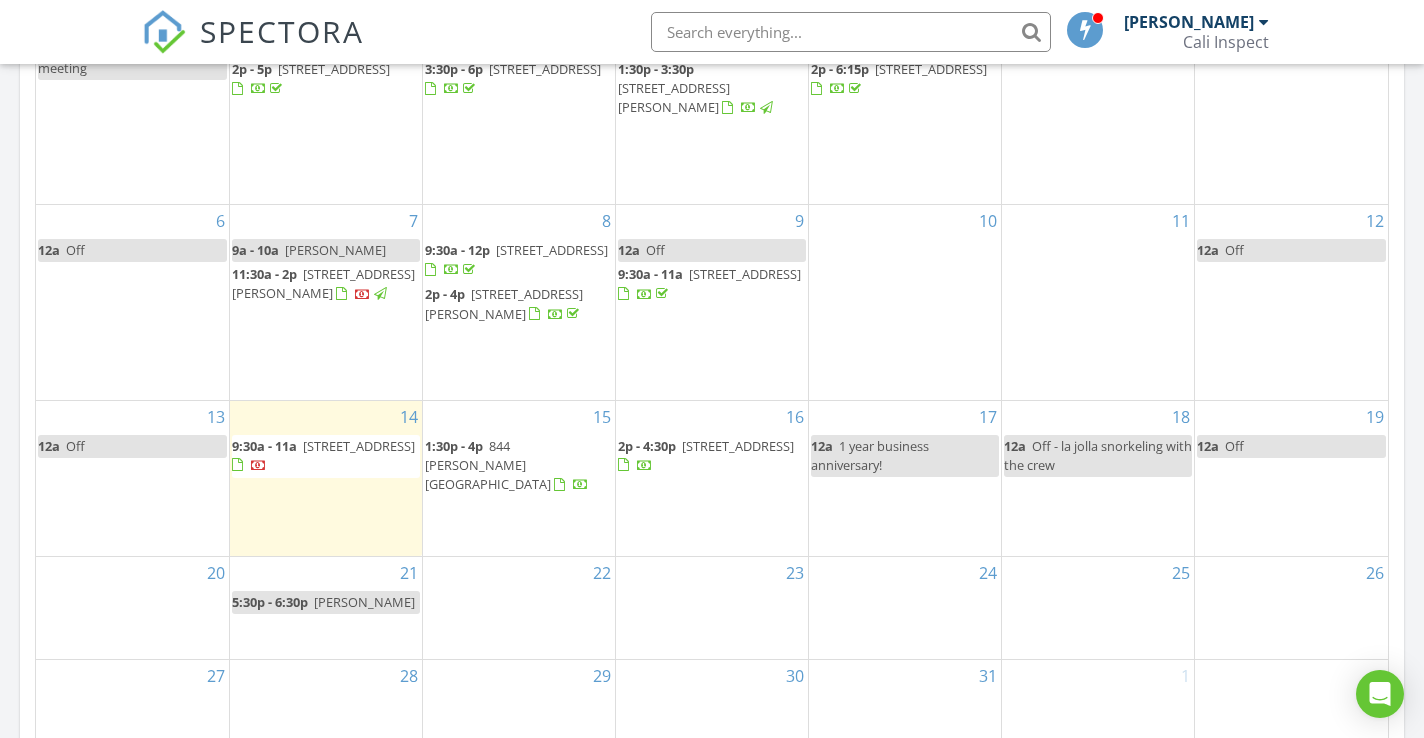 scroll, scrollTop: 1173, scrollLeft: 0, axis: vertical 